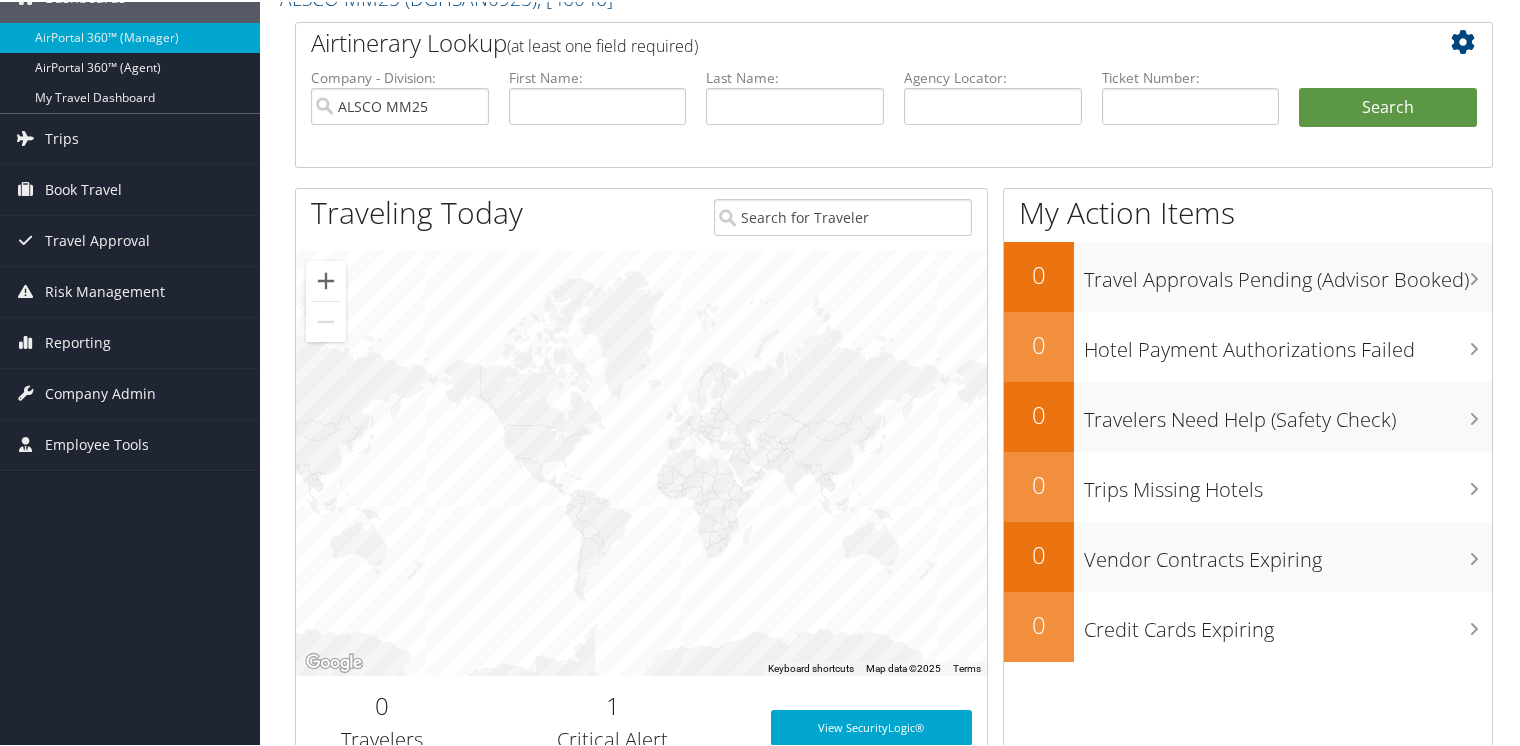 scroll, scrollTop: 0, scrollLeft: 0, axis: both 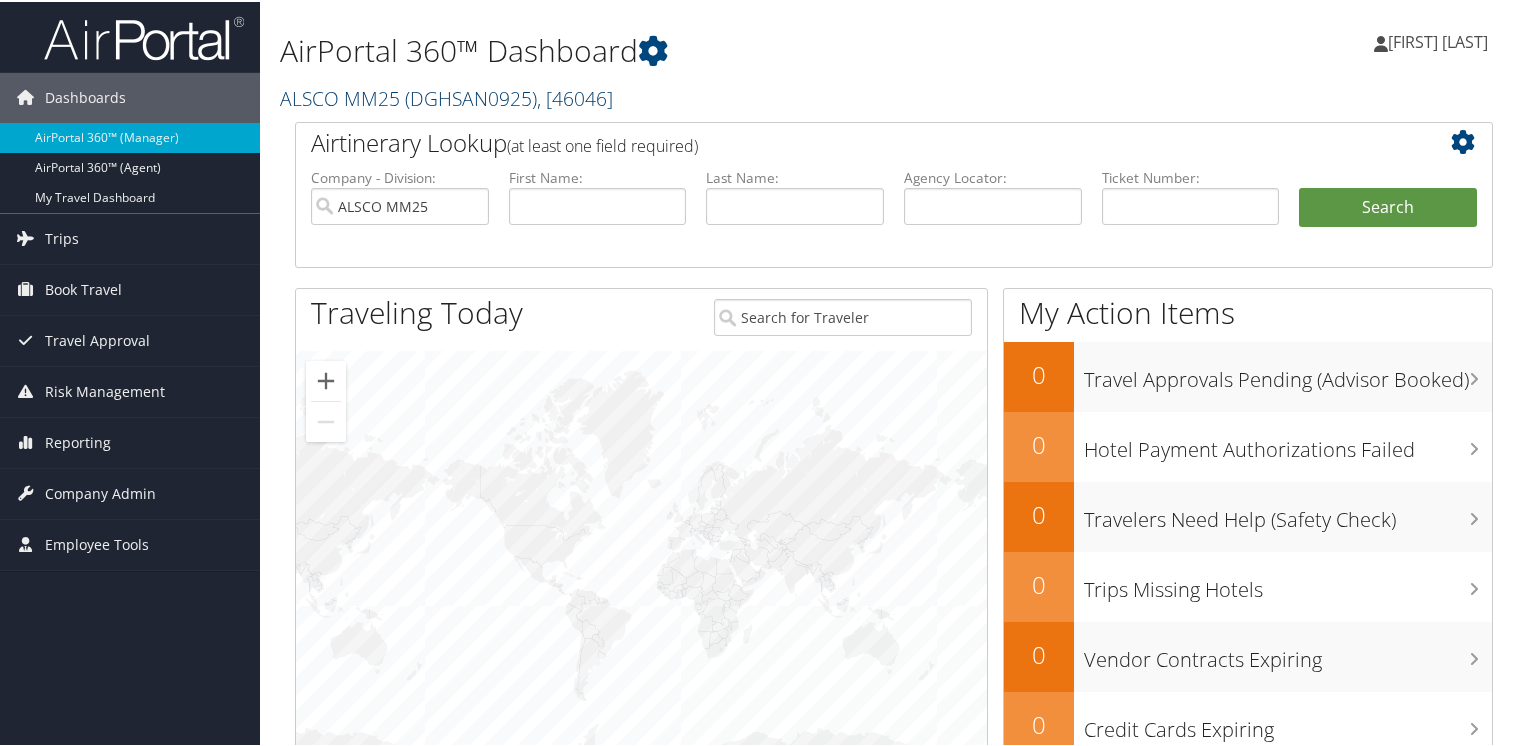 click on "ALSCO MM25   ( DGHSAN0925 )  , [ 46046 ]" at bounding box center (446, 96) 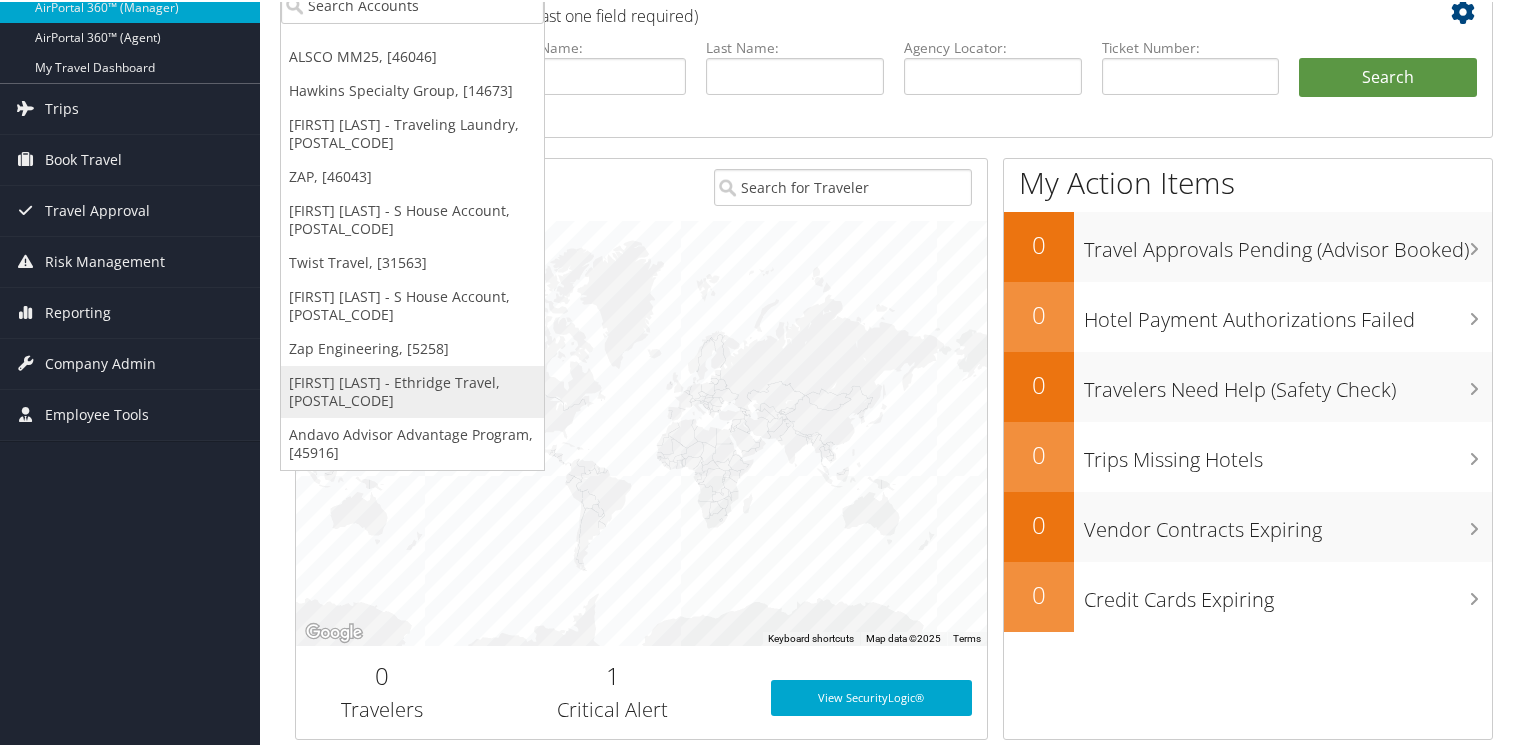 scroll, scrollTop: 0, scrollLeft: 0, axis: both 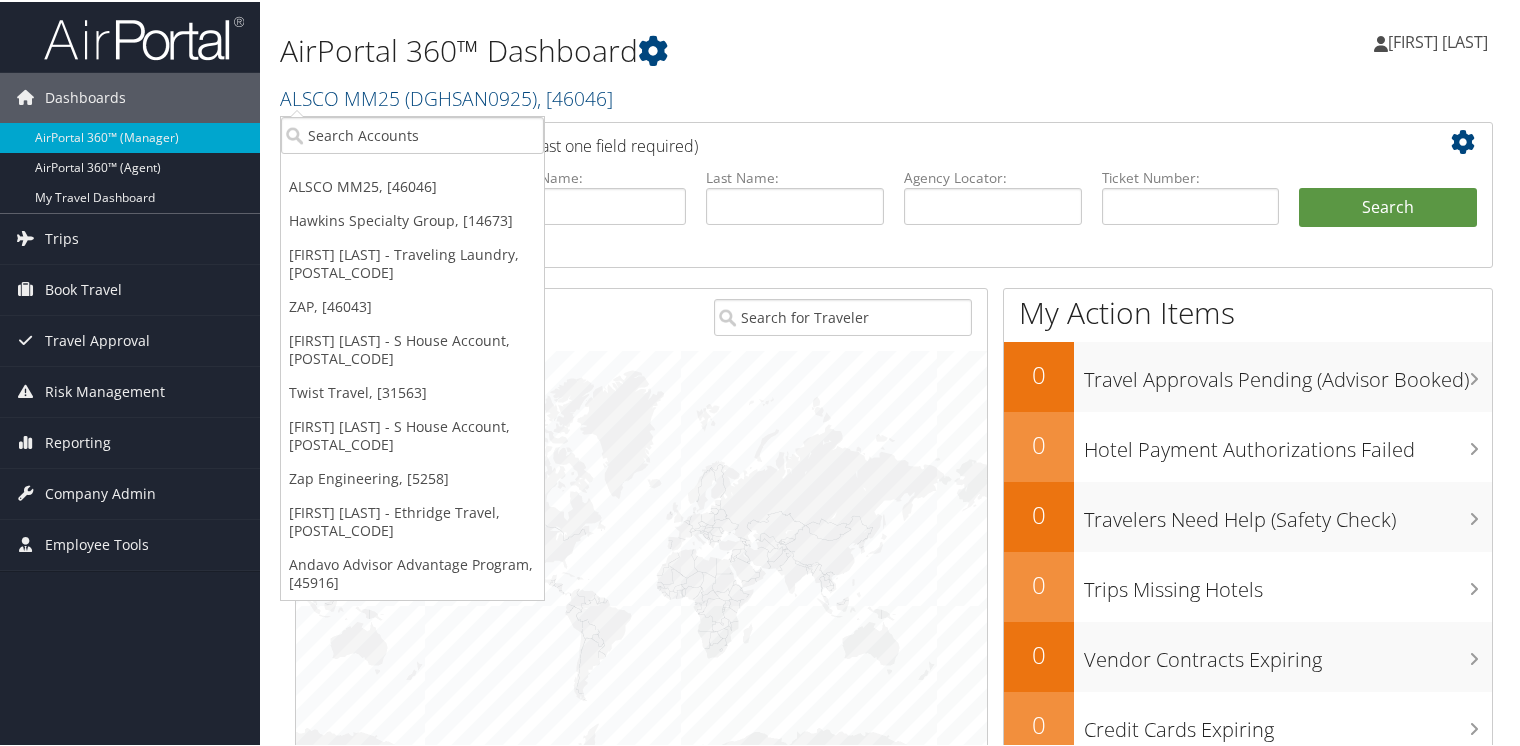 click on "Twist Travel, [31563]" at bounding box center [412, 391] 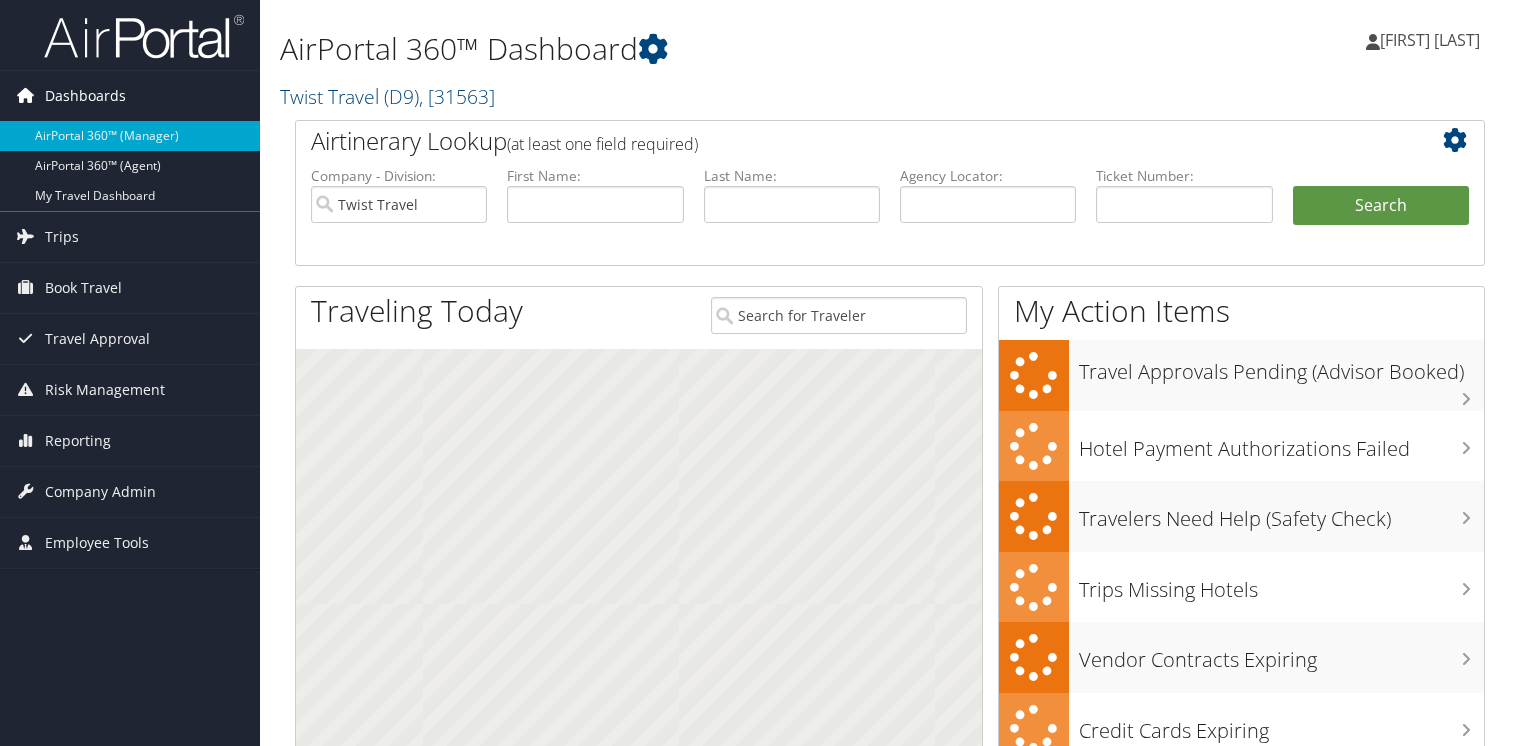 scroll, scrollTop: 0, scrollLeft: 0, axis: both 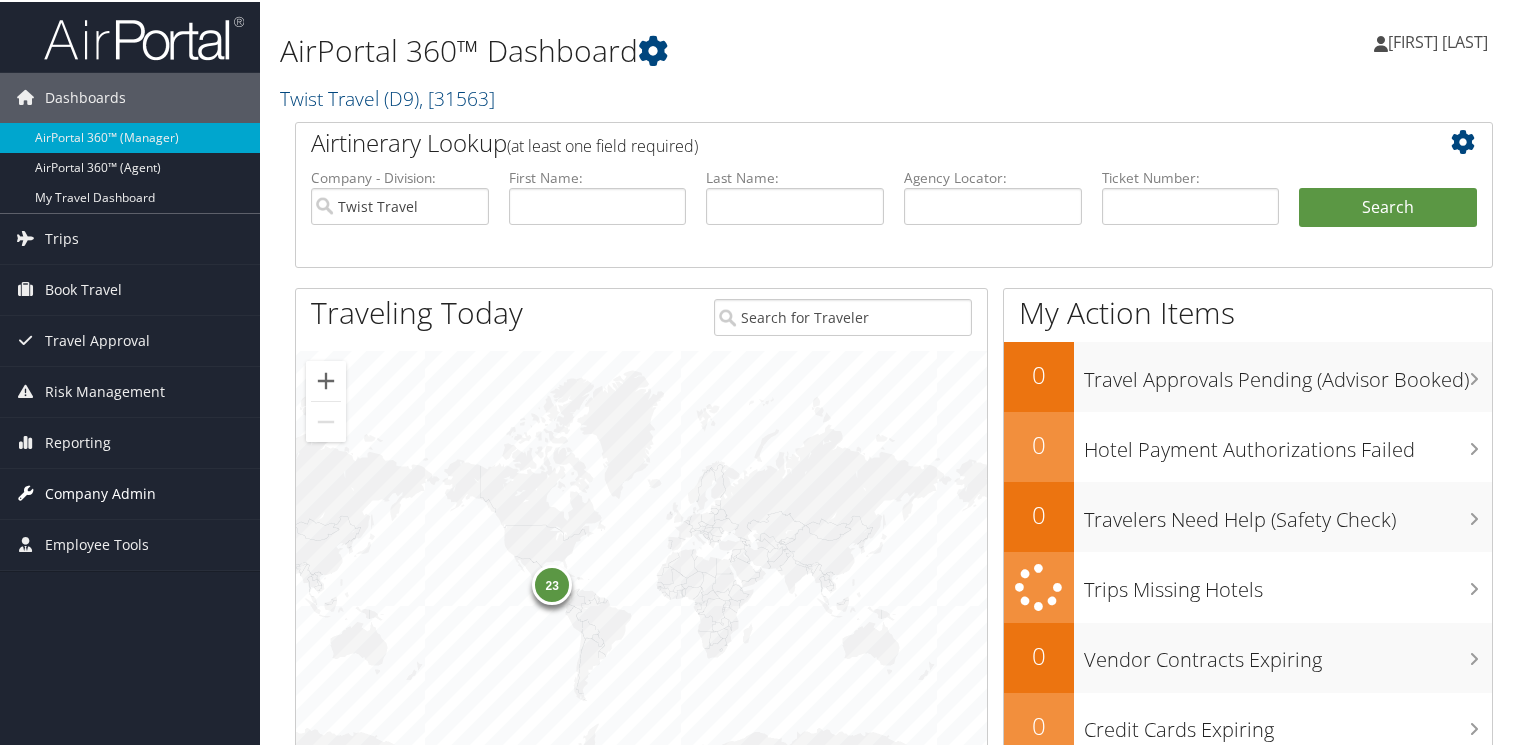 click on "Company Admin" at bounding box center (100, 492) 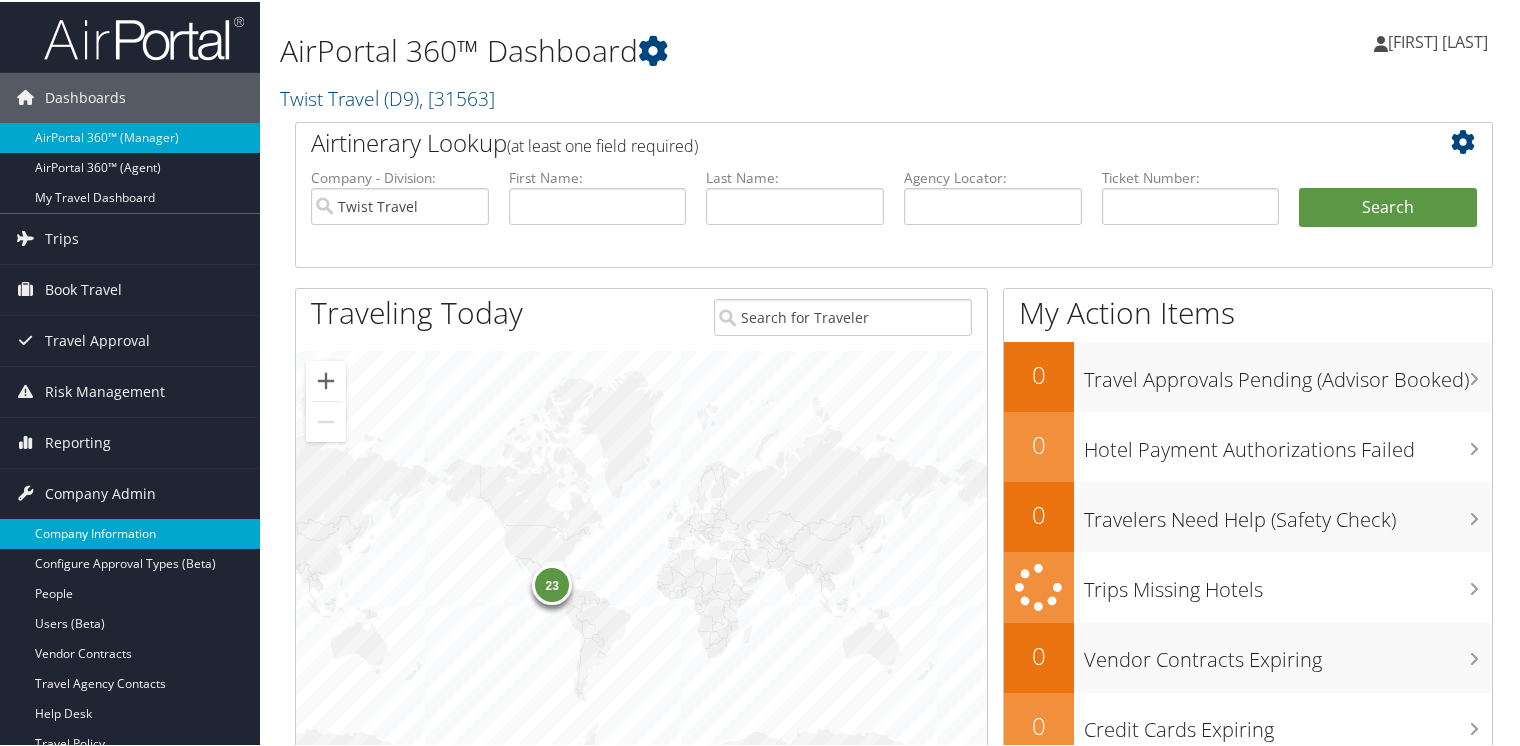 click on "Company Information" at bounding box center [130, 532] 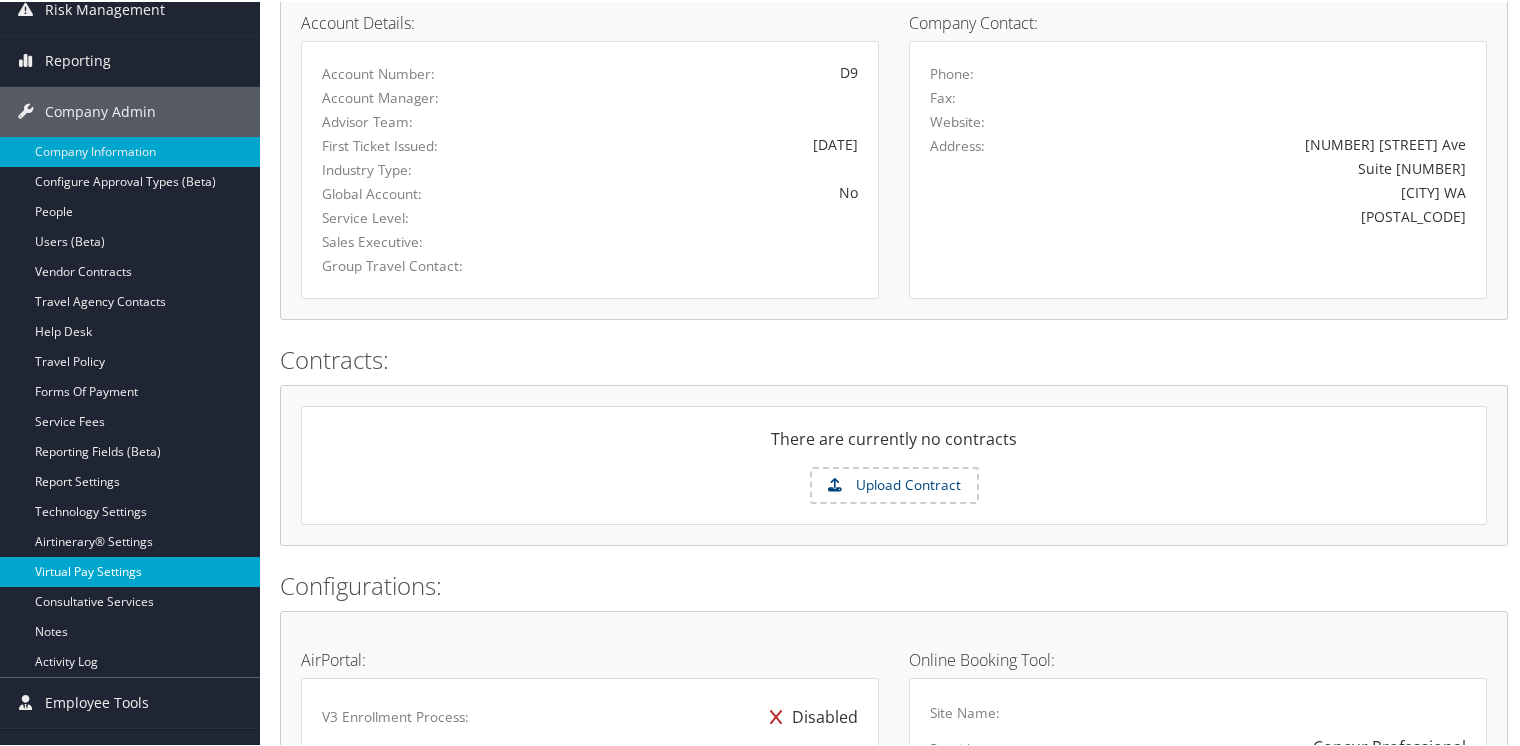 scroll, scrollTop: 300, scrollLeft: 0, axis: vertical 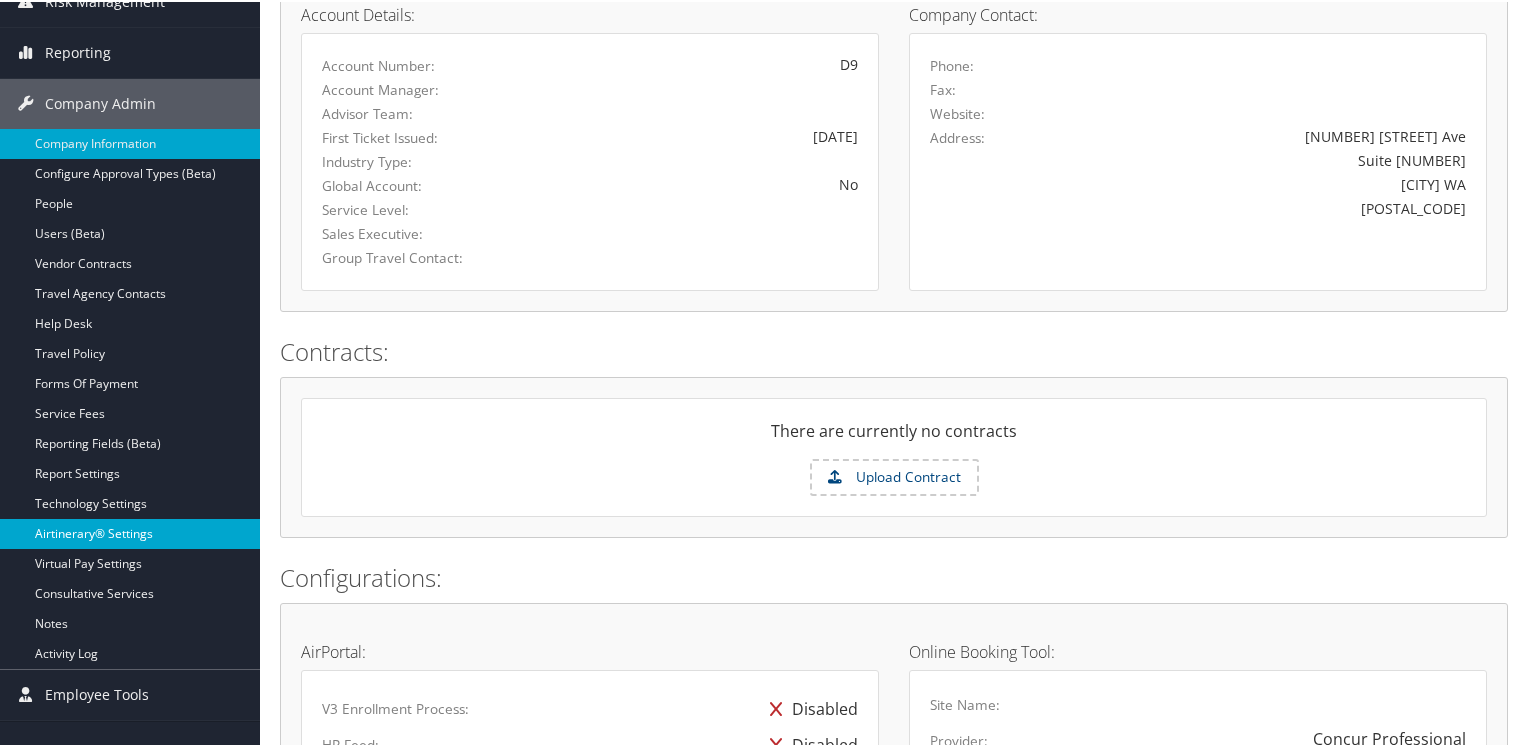 click on "Airtinerary® Settings" at bounding box center (130, 532) 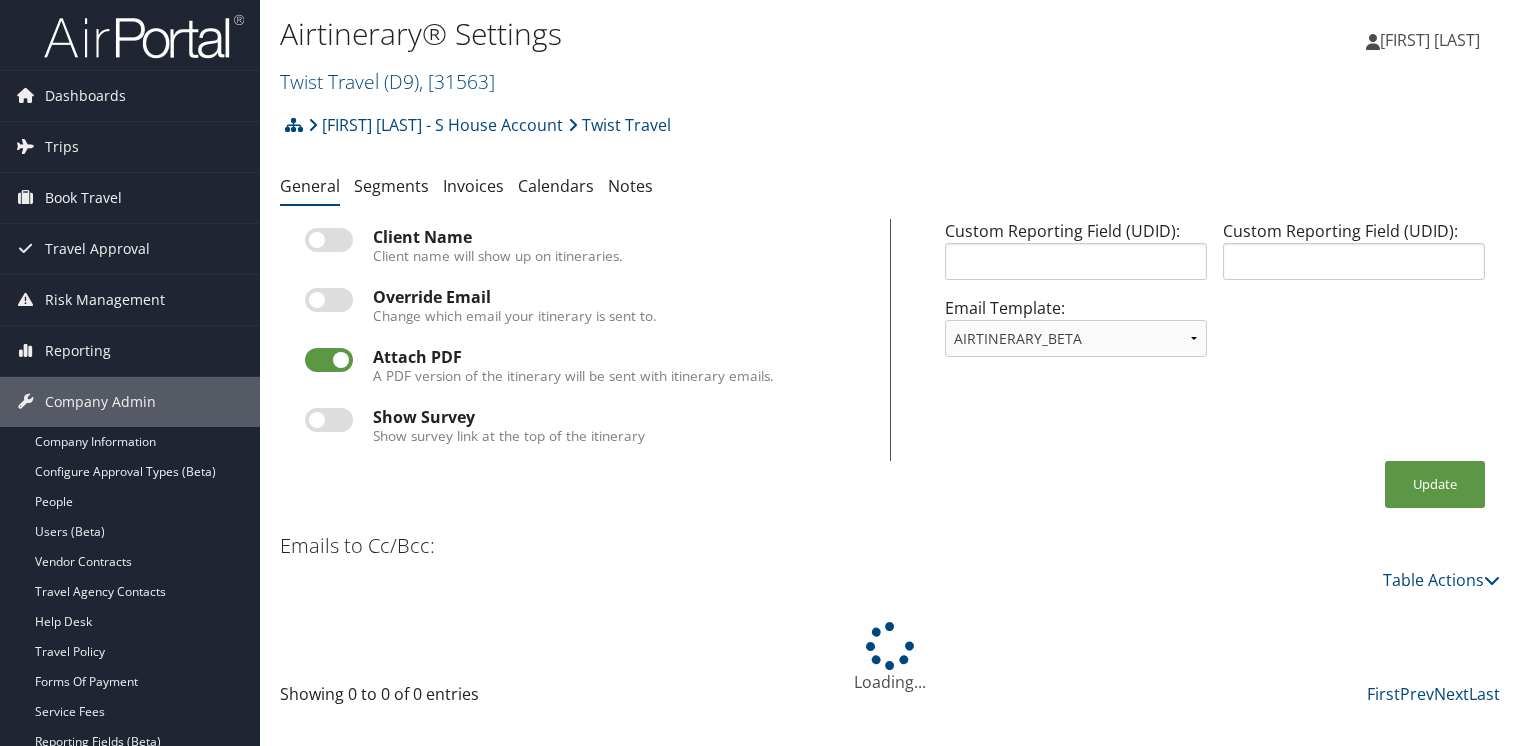 scroll, scrollTop: 0, scrollLeft: 0, axis: both 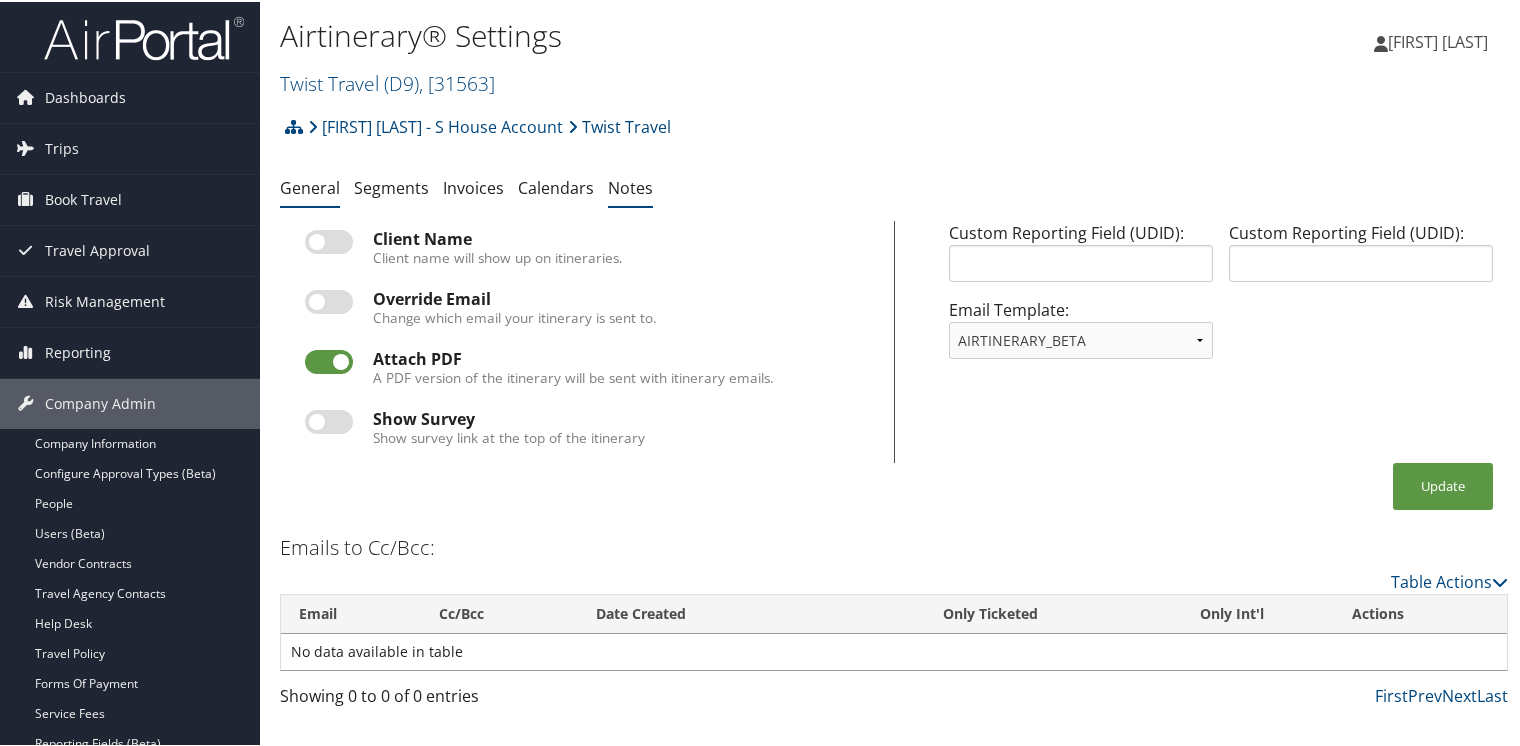 click on "Notes" at bounding box center [630, 186] 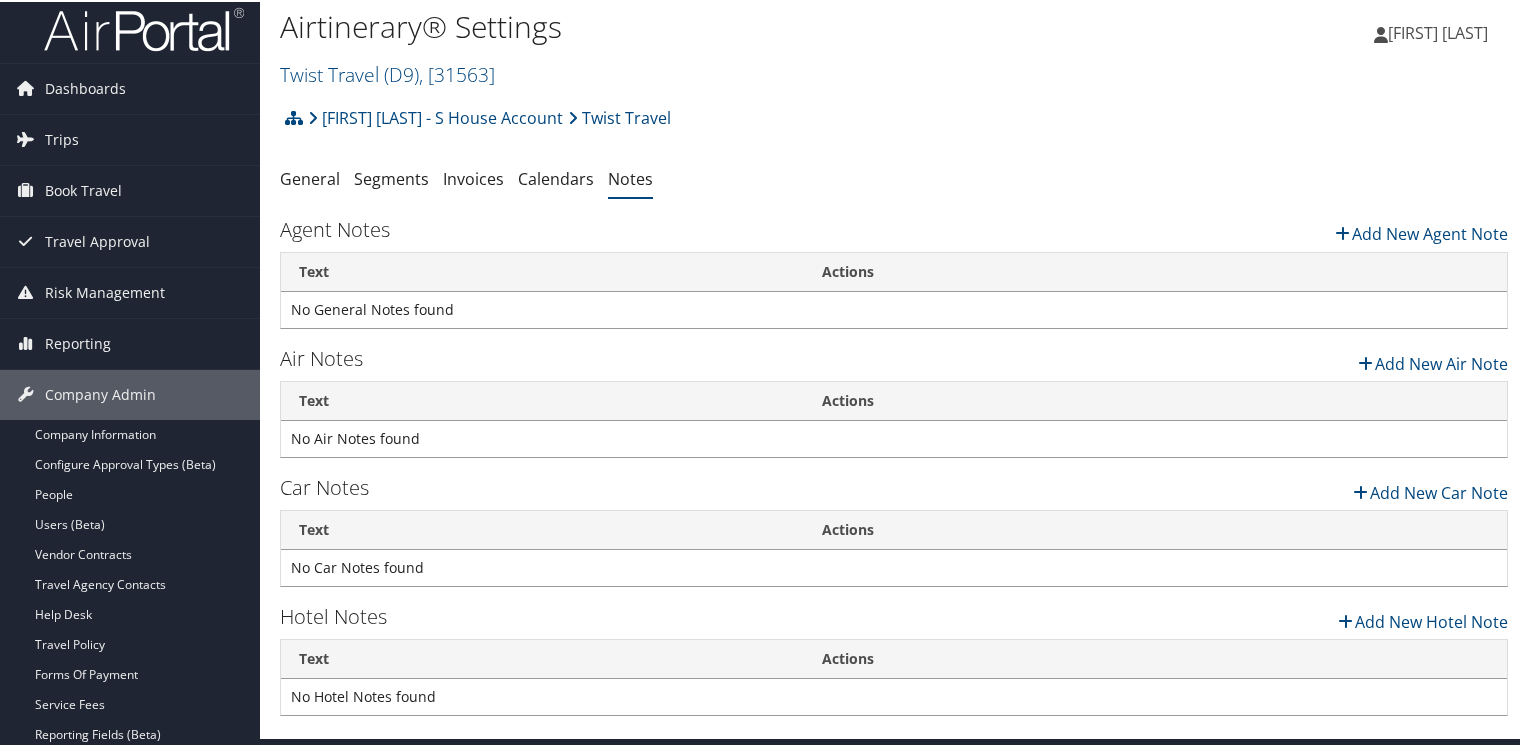 scroll, scrollTop: 0, scrollLeft: 0, axis: both 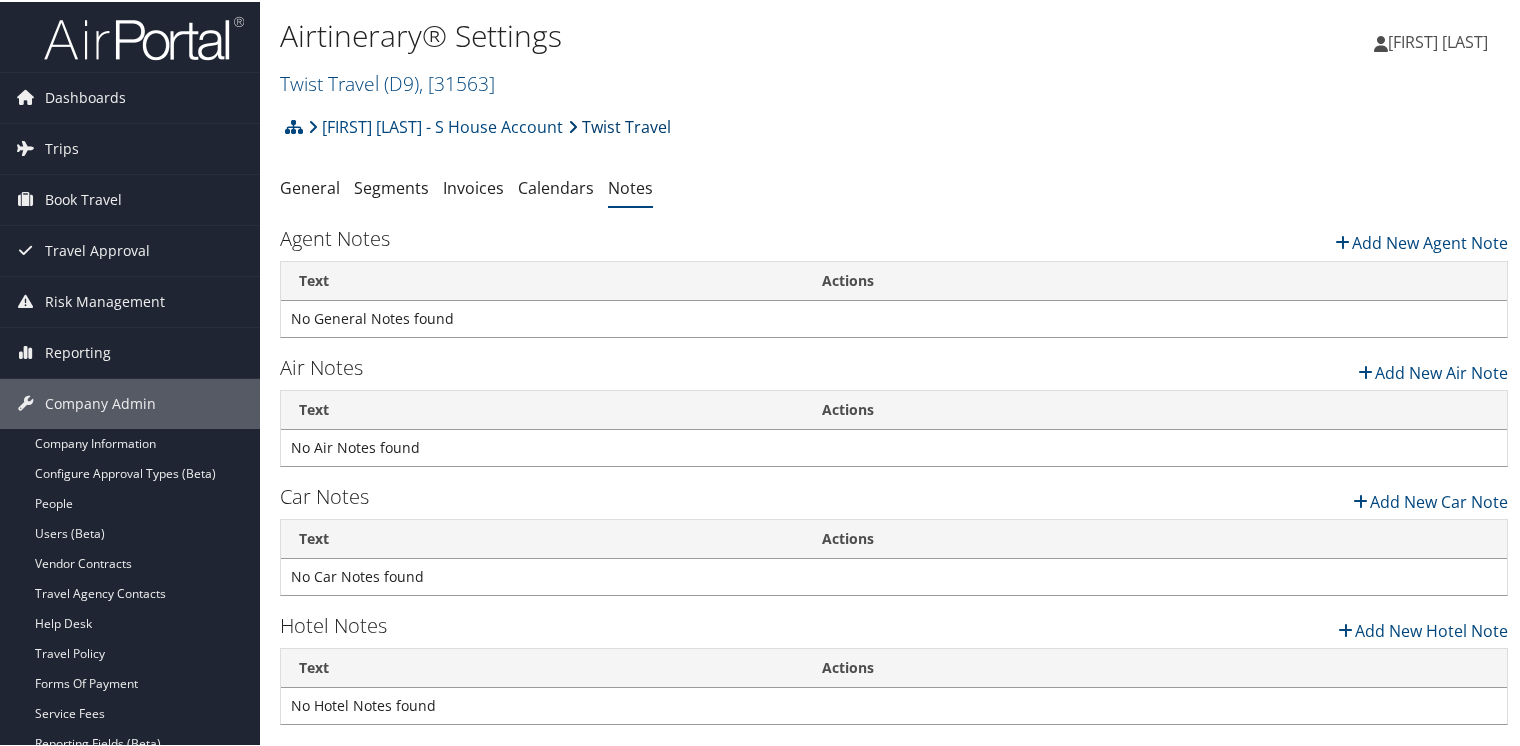 click on "Twist Travel" at bounding box center [619, 125] 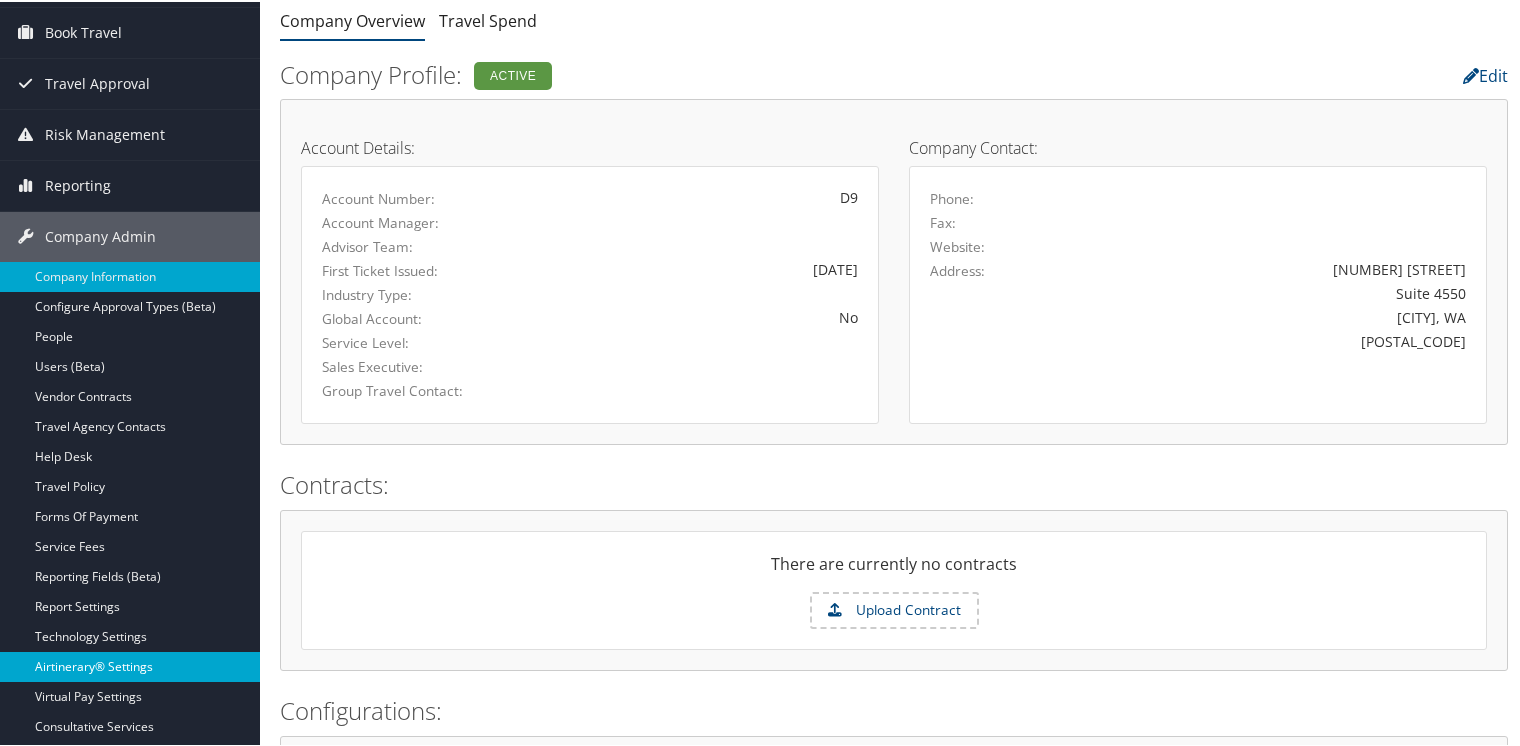 scroll, scrollTop: 200, scrollLeft: 0, axis: vertical 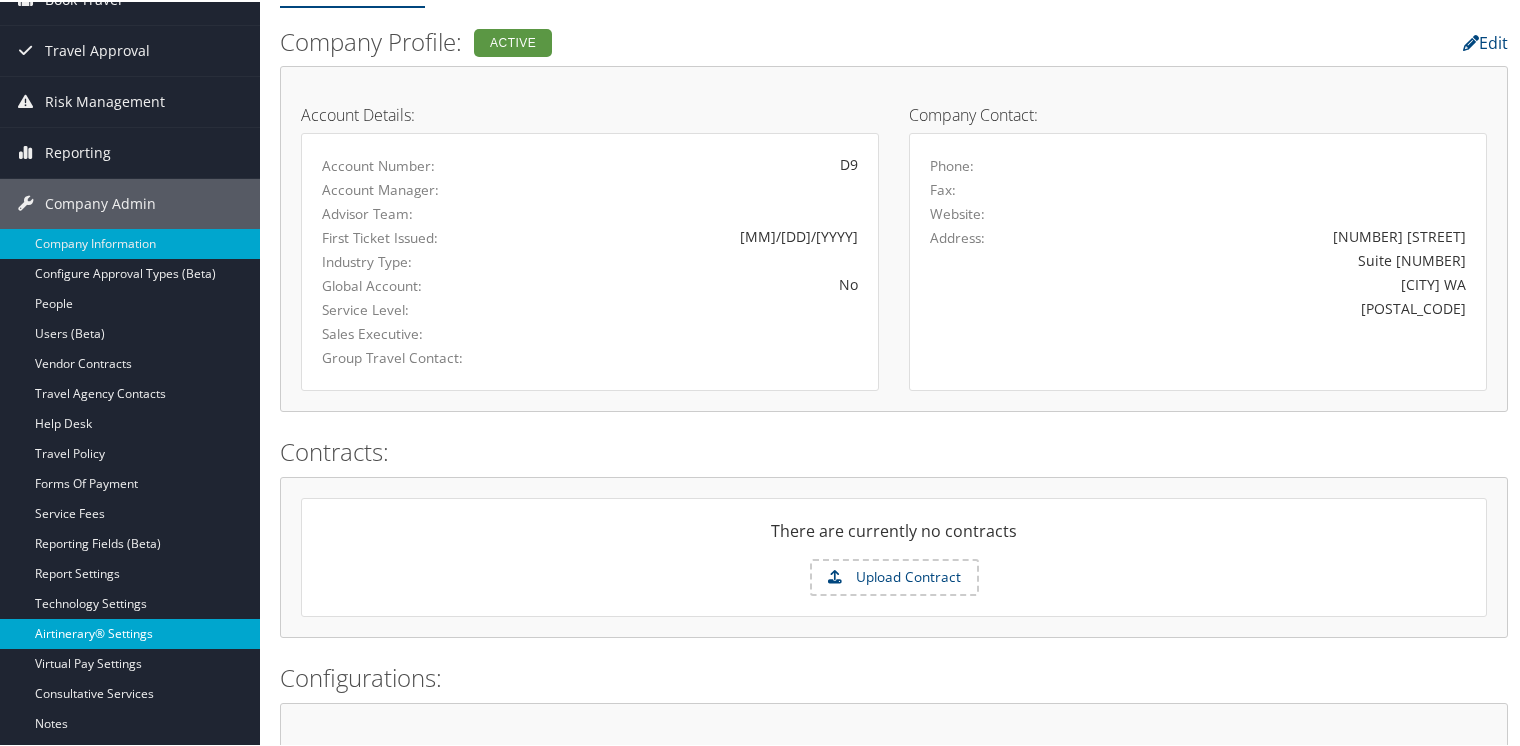 click on "Airtinerary® Settings" 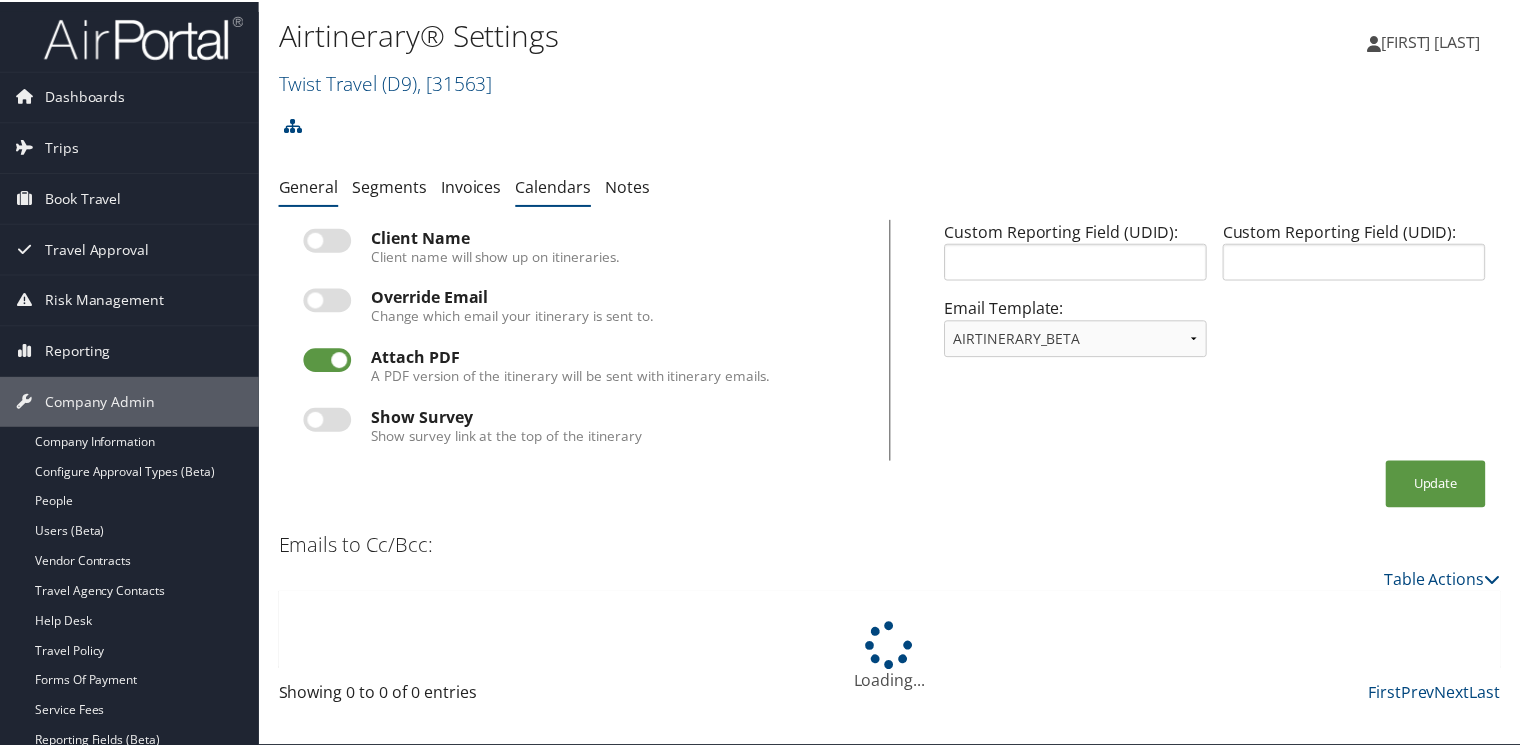 scroll, scrollTop: 0, scrollLeft: 0, axis: both 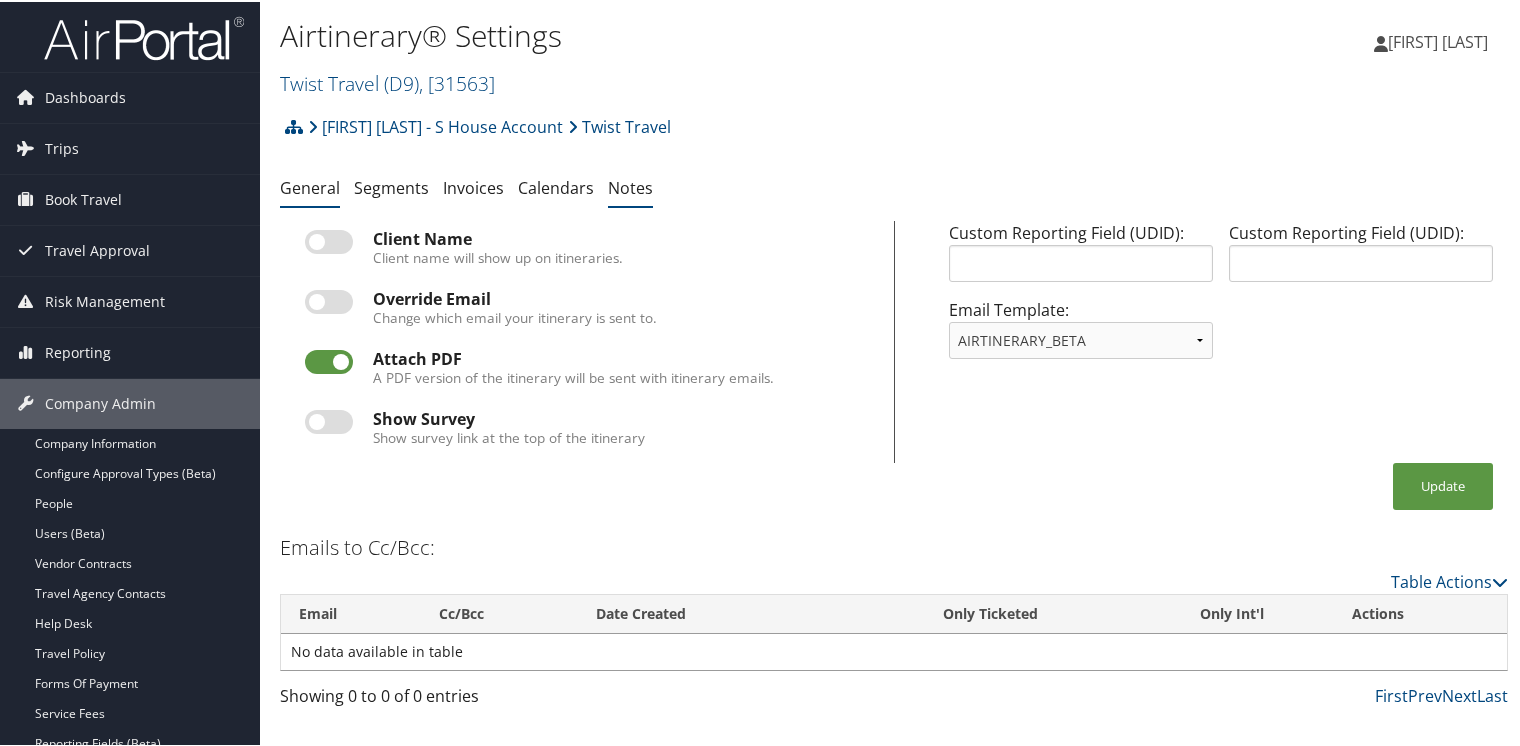 click on "Notes" at bounding box center (630, 186) 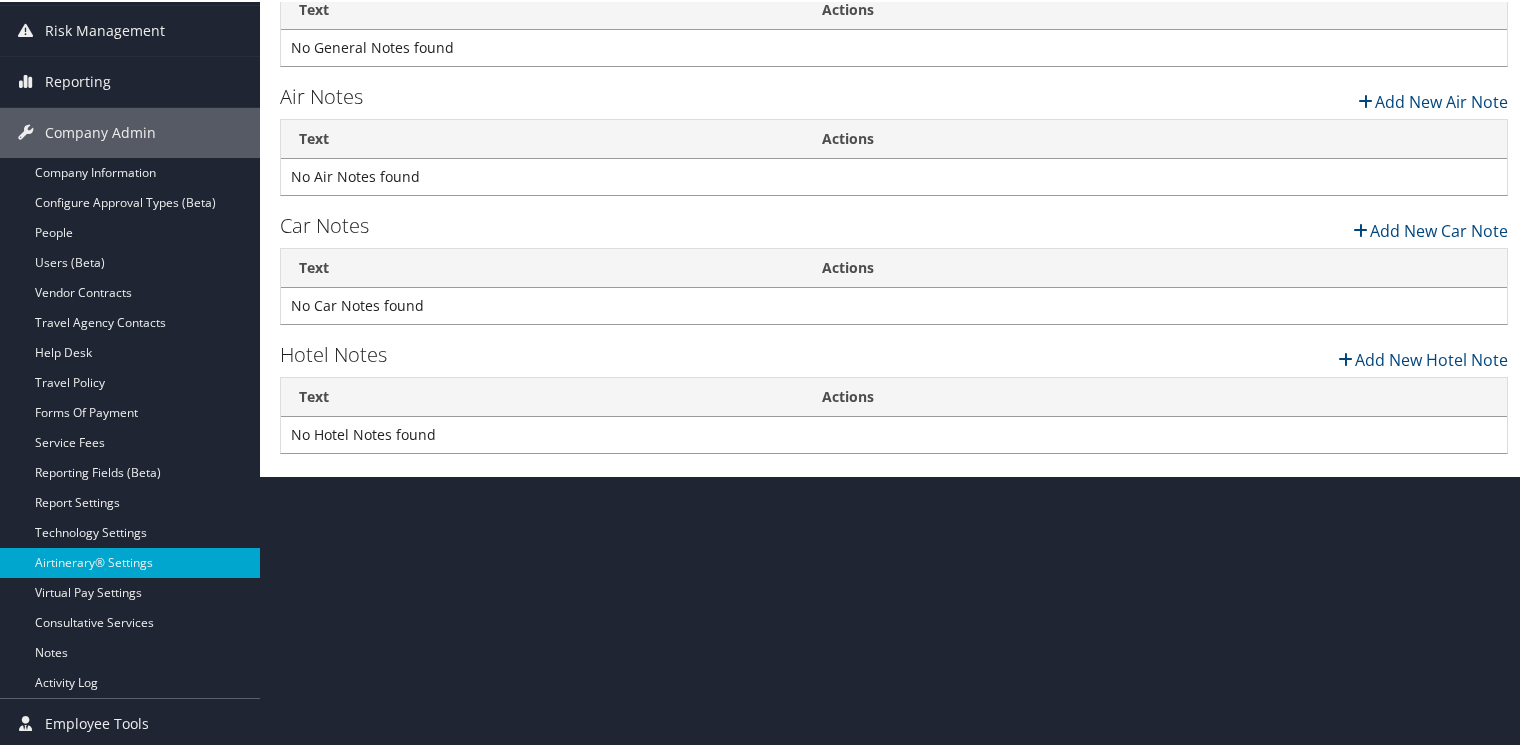 scroll, scrollTop: 0, scrollLeft: 0, axis: both 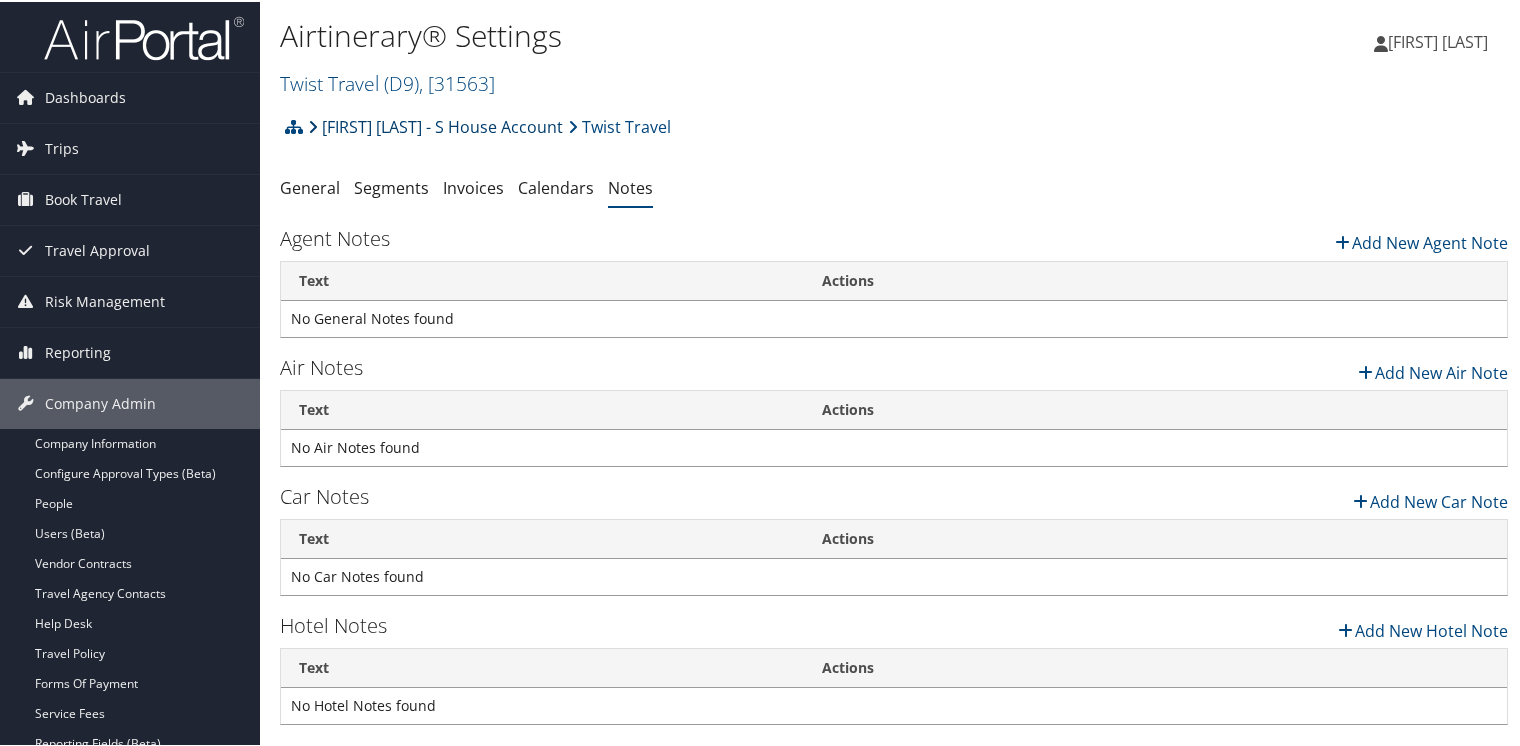 click on "[FIRST] [LAST] - S House Account" at bounding box center [435, 125] 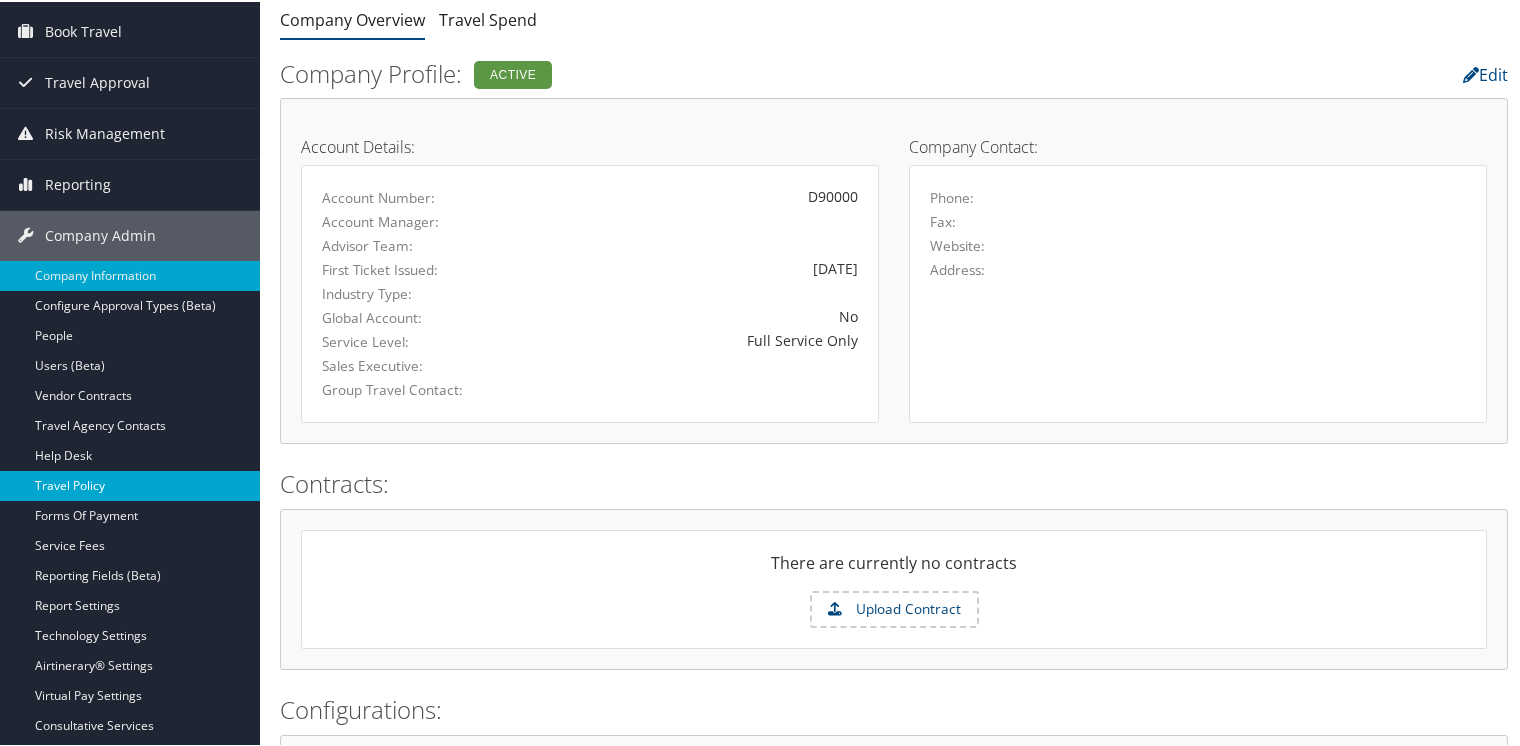 scroll, scrollTop: 200, scrollLeft: 0, axis: vertical 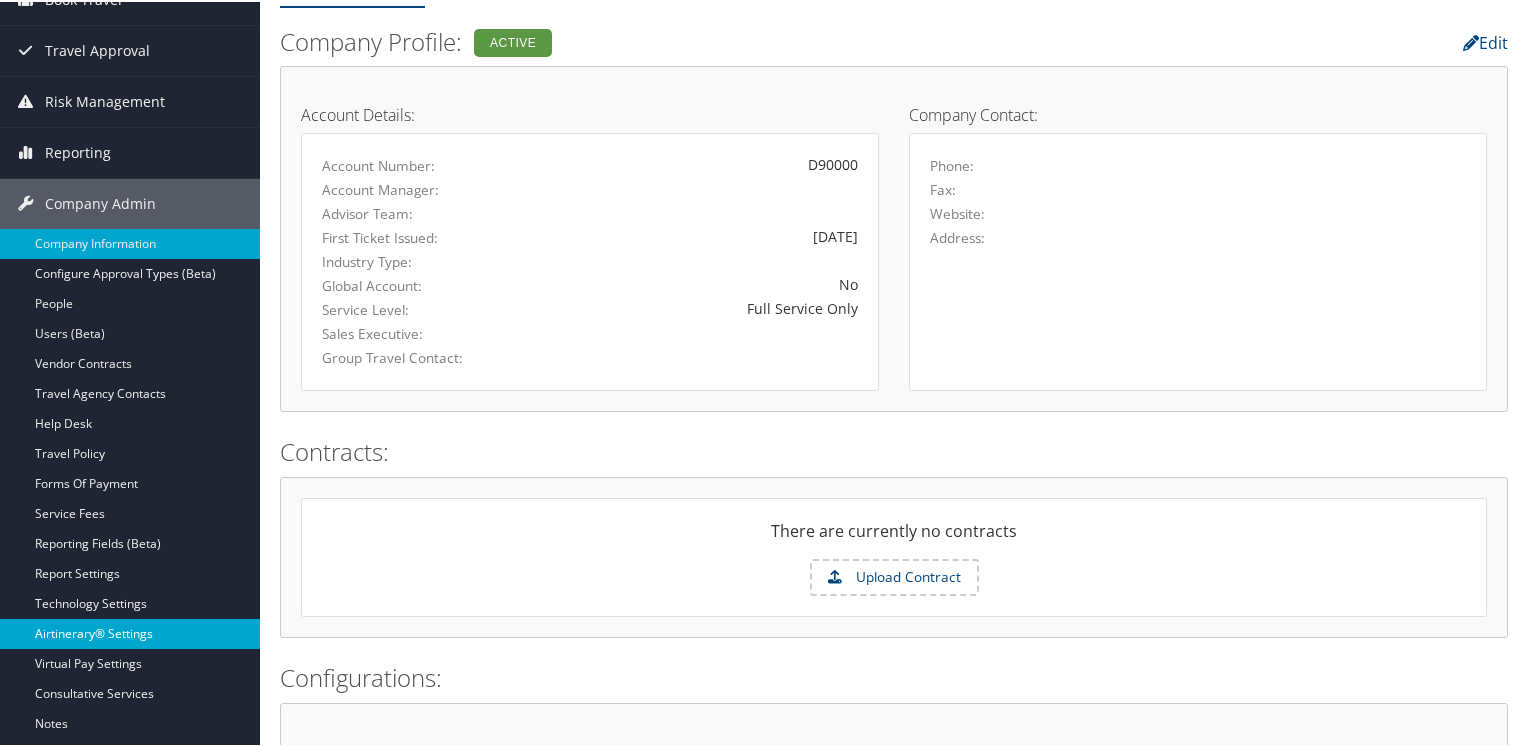 click on "Airtinerary® Settings" at bounding box center [130, 632] 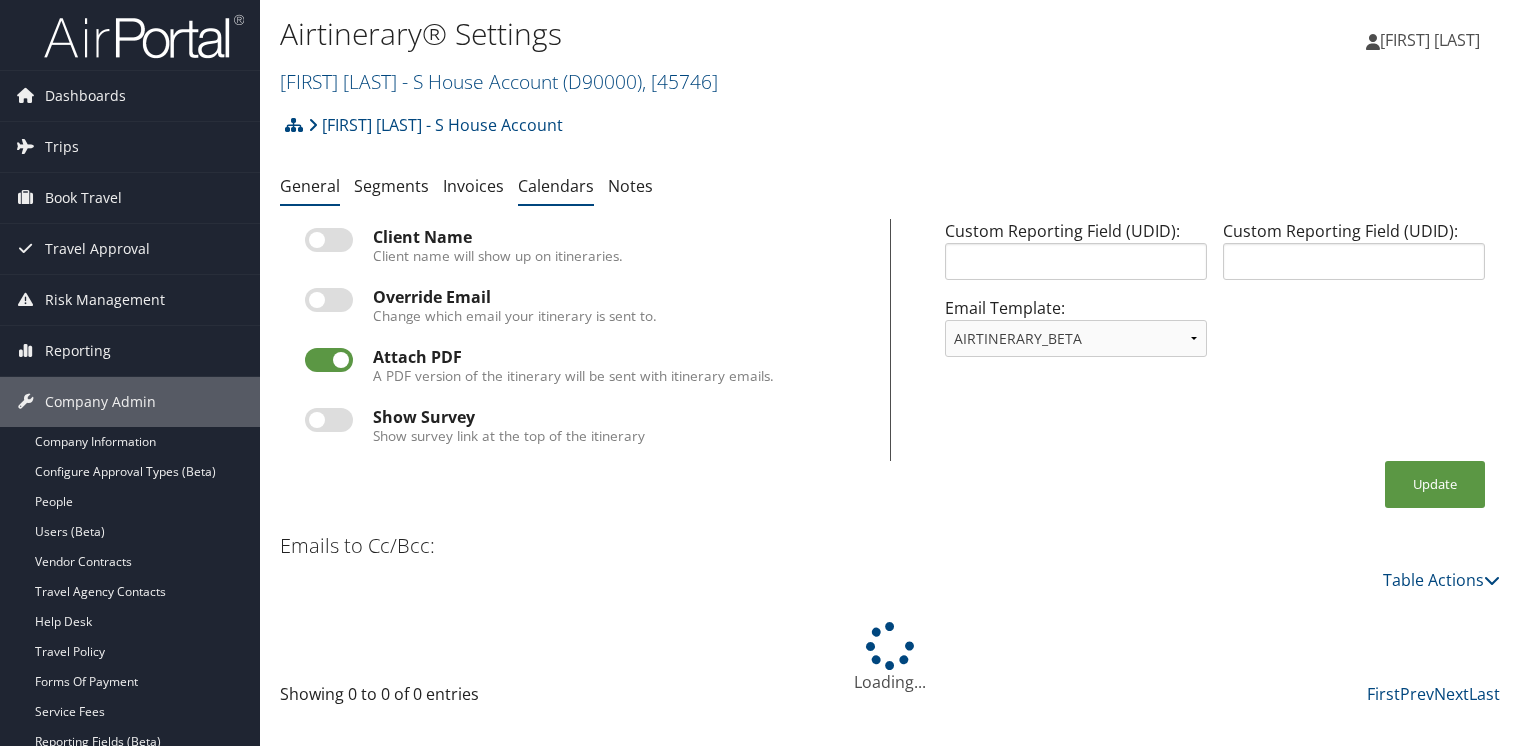 scroll, scrollTop: 0, scrollLeft: 0, axis: both 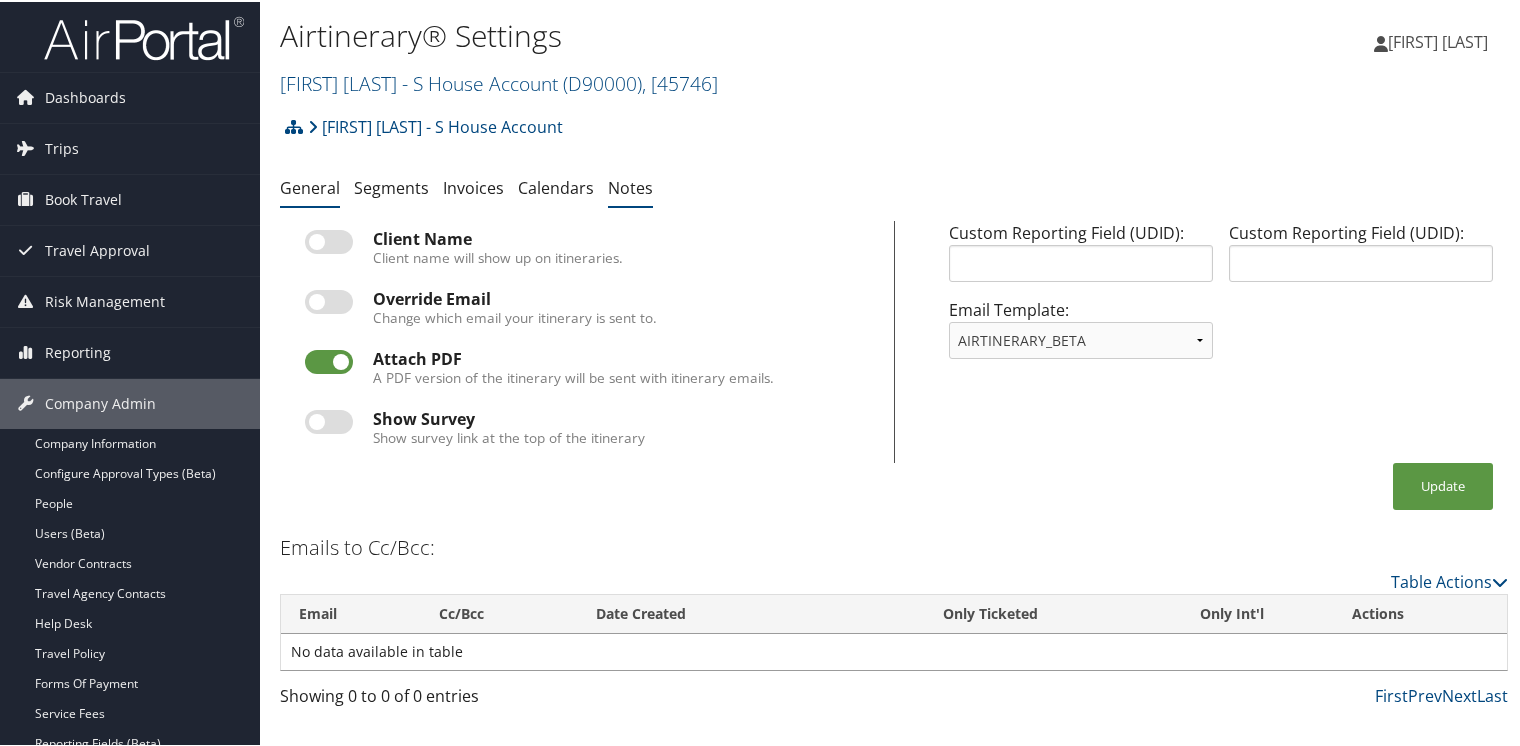 click on "Notes" at bounding box center (630, 186) 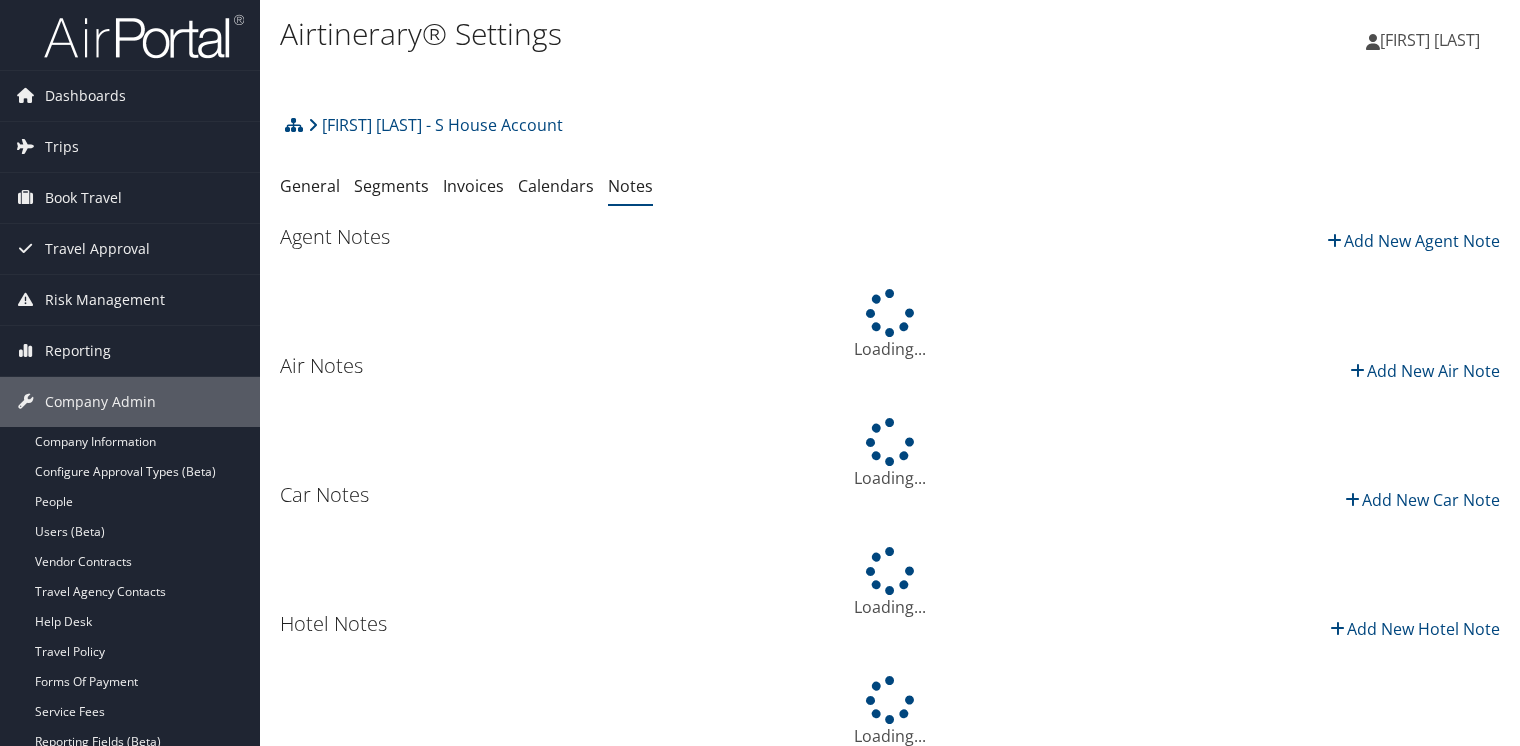 scroll, scrollTop: 0, scrollLeft: 0, axis: both 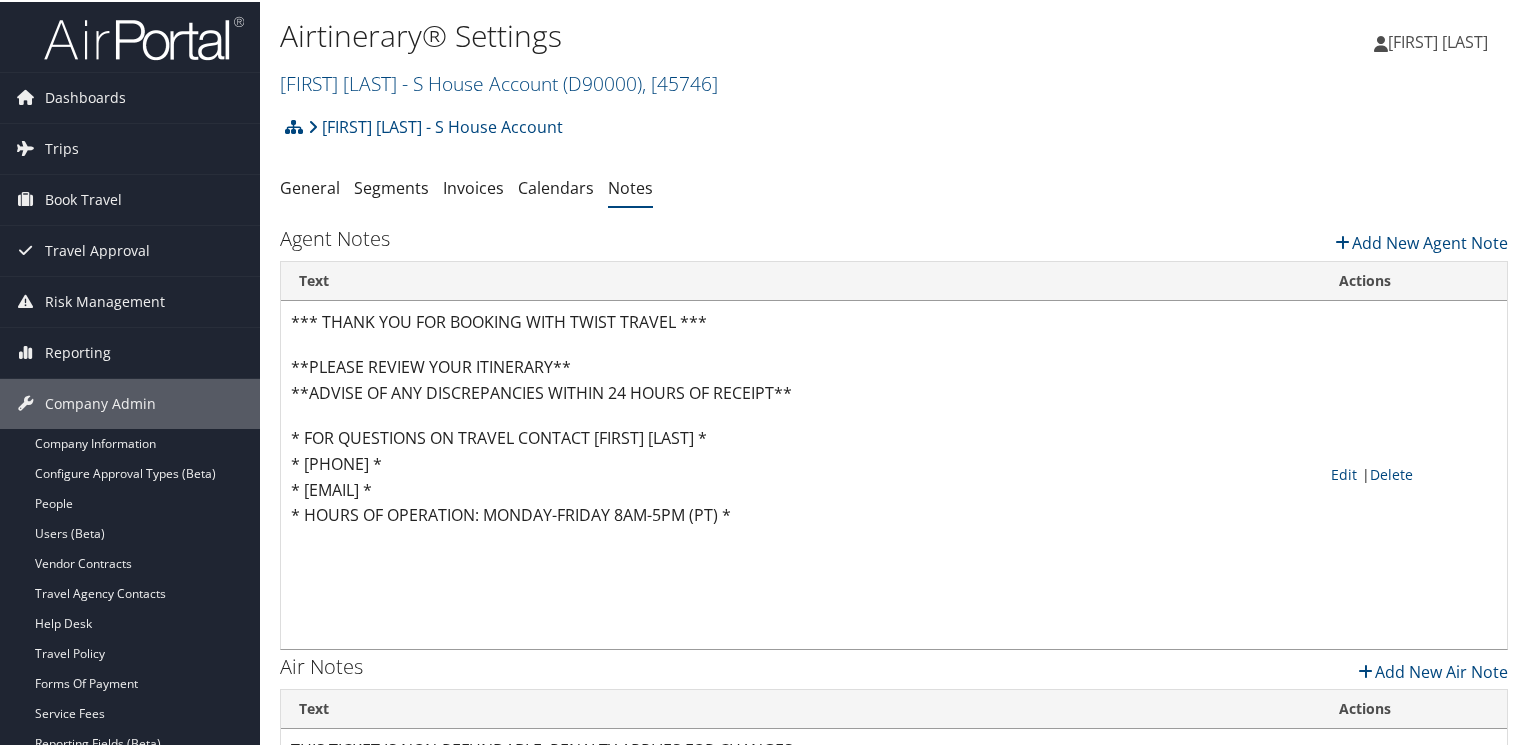 click on "*** THANK YOU FOR BOOKING WITH TWIST TRAVEL ***
**PLEASE REVIEW YOUR ITINERARY** **ADVISE OF ANY DISCREPANCIES WITHIN 24 HOURS OF RECEIPT**
* FOR QUESTIONS ON TRAVEL CONTACT DANIELLE ROCKETT * * 206-436-7775 * * DROCKETT@TWISTTRAVEL.COM * * HOURS OF OPERATION: MONDAY-FRIDAY 8AM-5PM (PT) *" at bounding box center (801, 473) 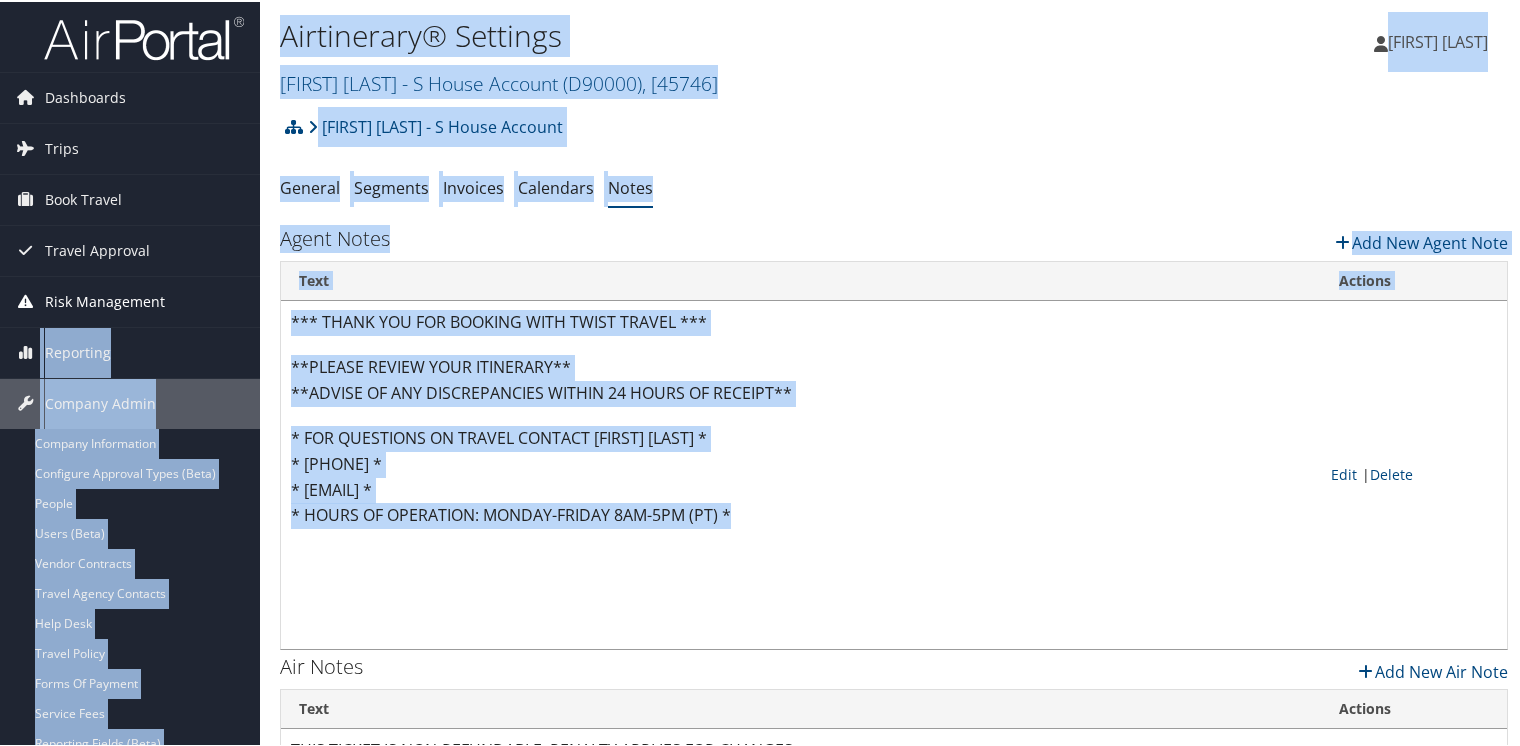 drag, startPoint x: 764, startPoint y: 514, endPoint x: 258, endPoint y: 306, distance: 547.0832 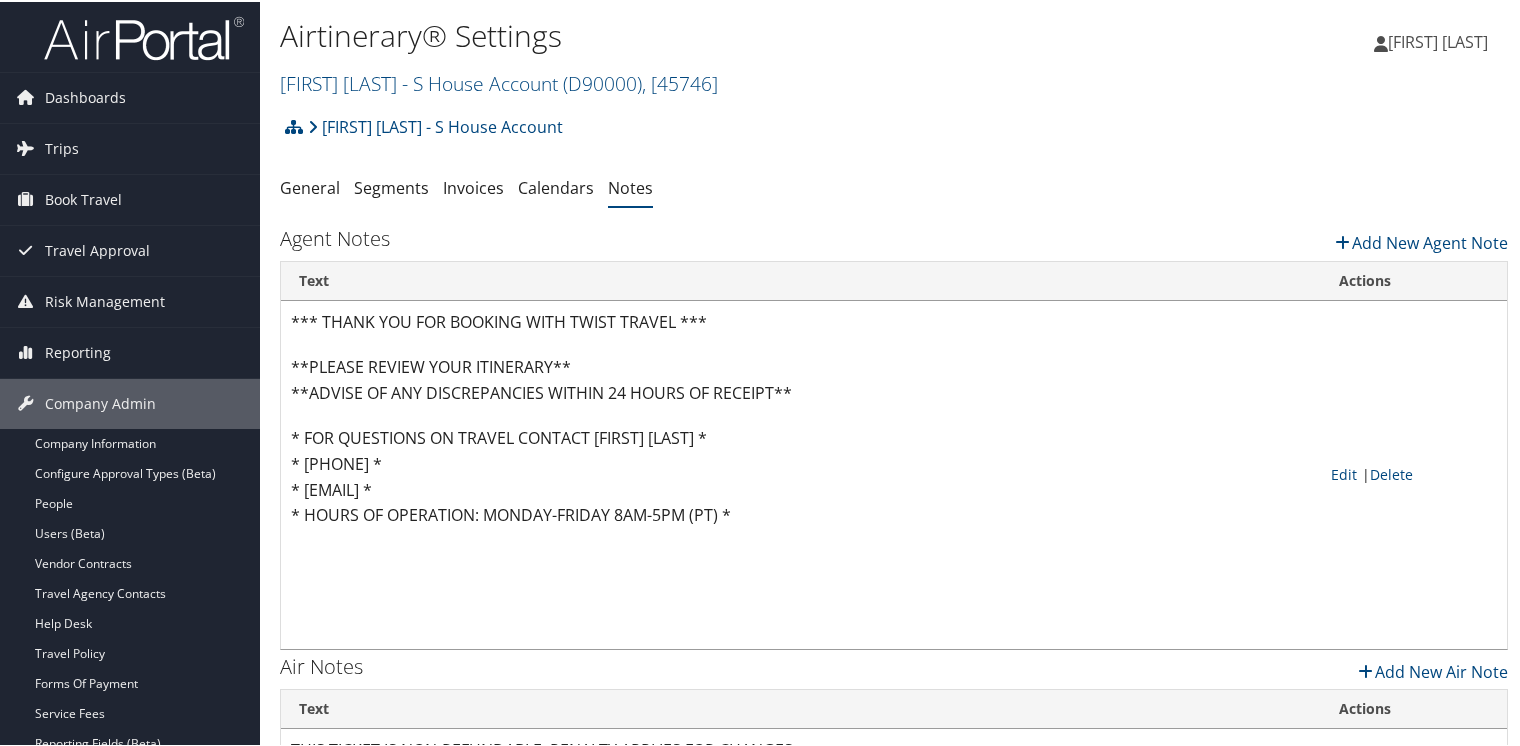 click on "*** THANK YOU FOR BOOKING WITH TWIST TRAVEL ***
**PLEASE REVIEW YOUR ITINERARY** **ADVISE OF ANY DISCREPANCIES WITHIN 24 HOURS OF RECEIPT**
* FOR QUESTIONS ON TRAVEL CONTACT DANIELLE ROCKETT * * 206-436-7775 * * DROCKETT@TWISTTRAVEL.COM * * HOURS OF OPERATION: MONDAY-FRIDAY 8AM-5PM (PT) *" at bounding box center [801, 473] 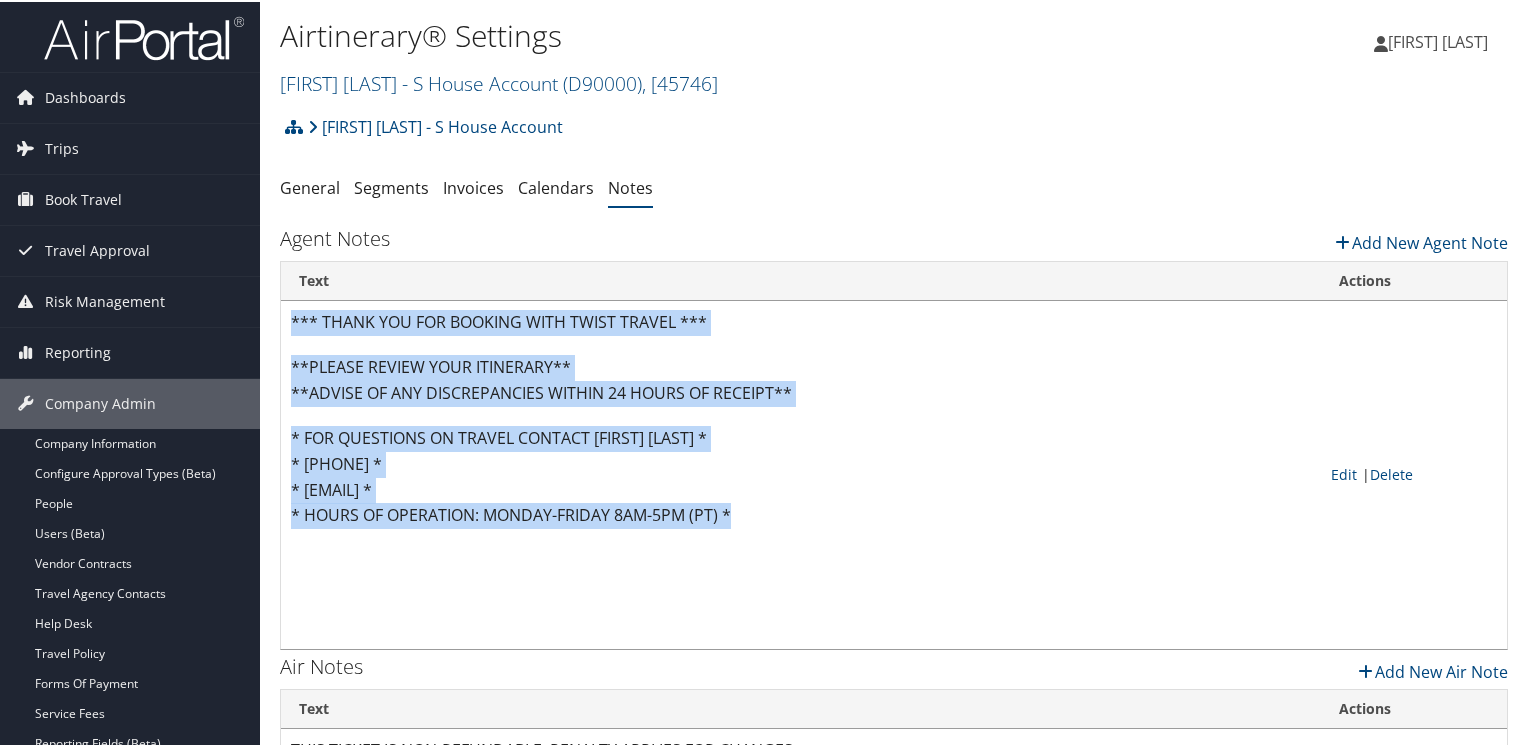 drag, startPoint x: 733, startPoint y: 521, endPoint x: 284, endPoint y: 330, distance: 487.93646 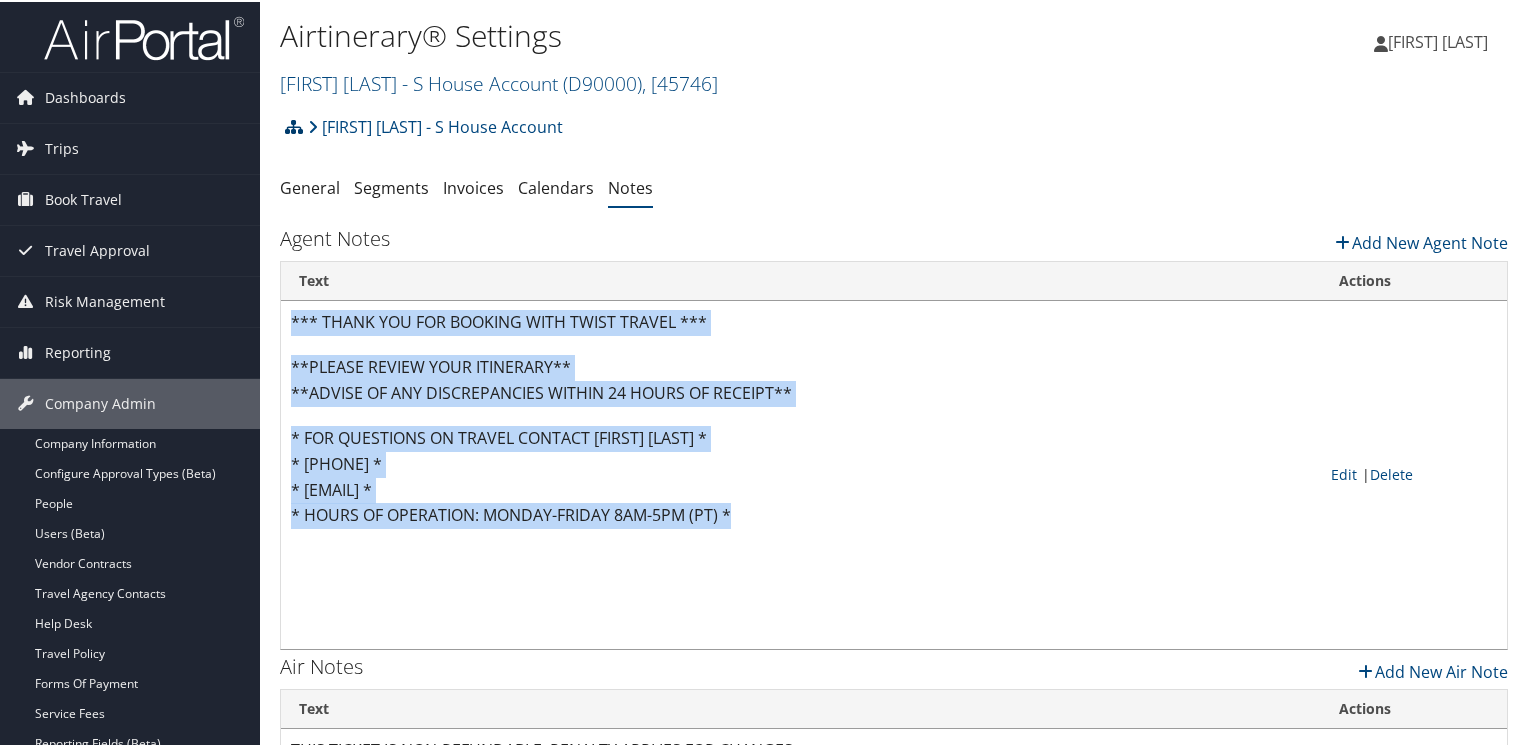 click at bounding box center [294, 125] 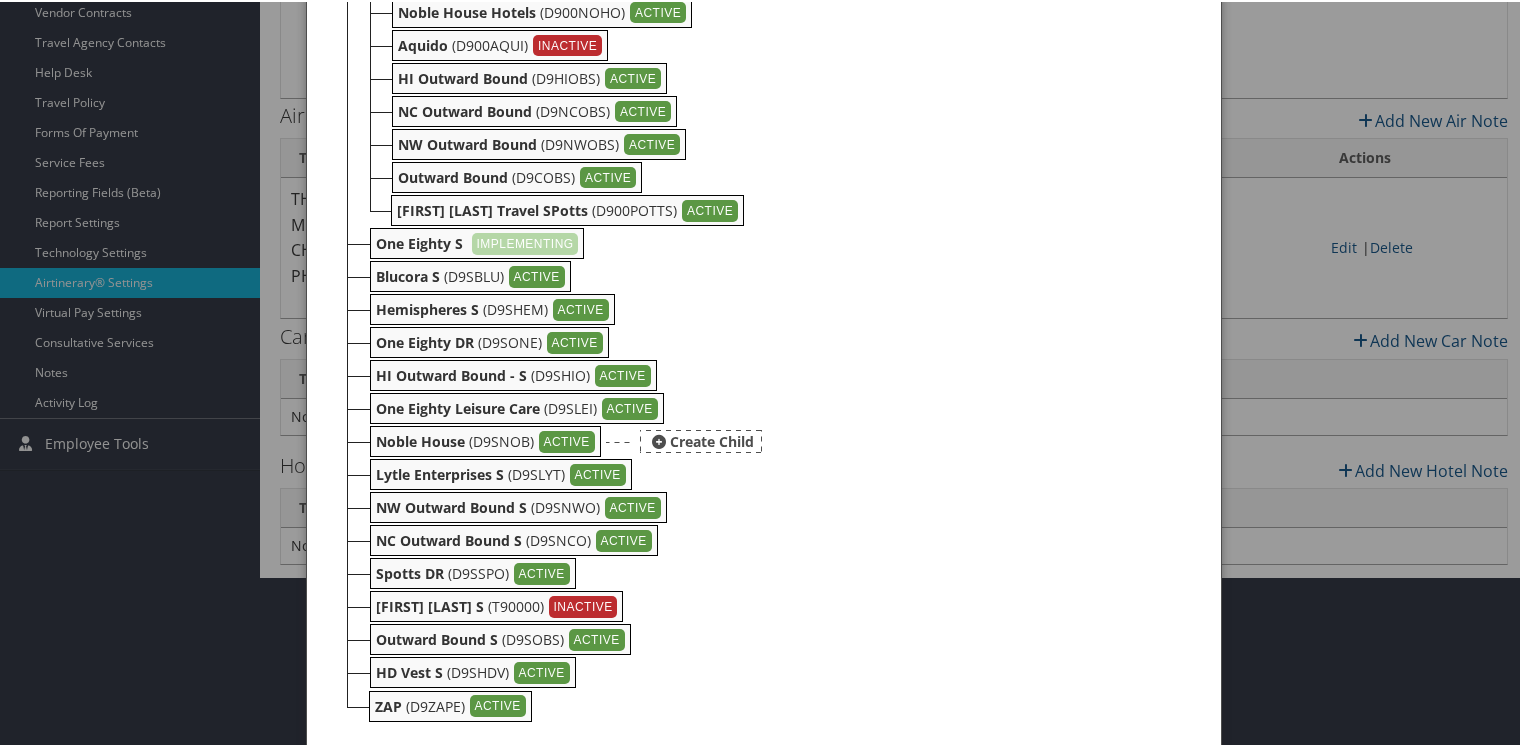 scroll, scrollTop: 563, scrollLeft: 0, axis: vertical 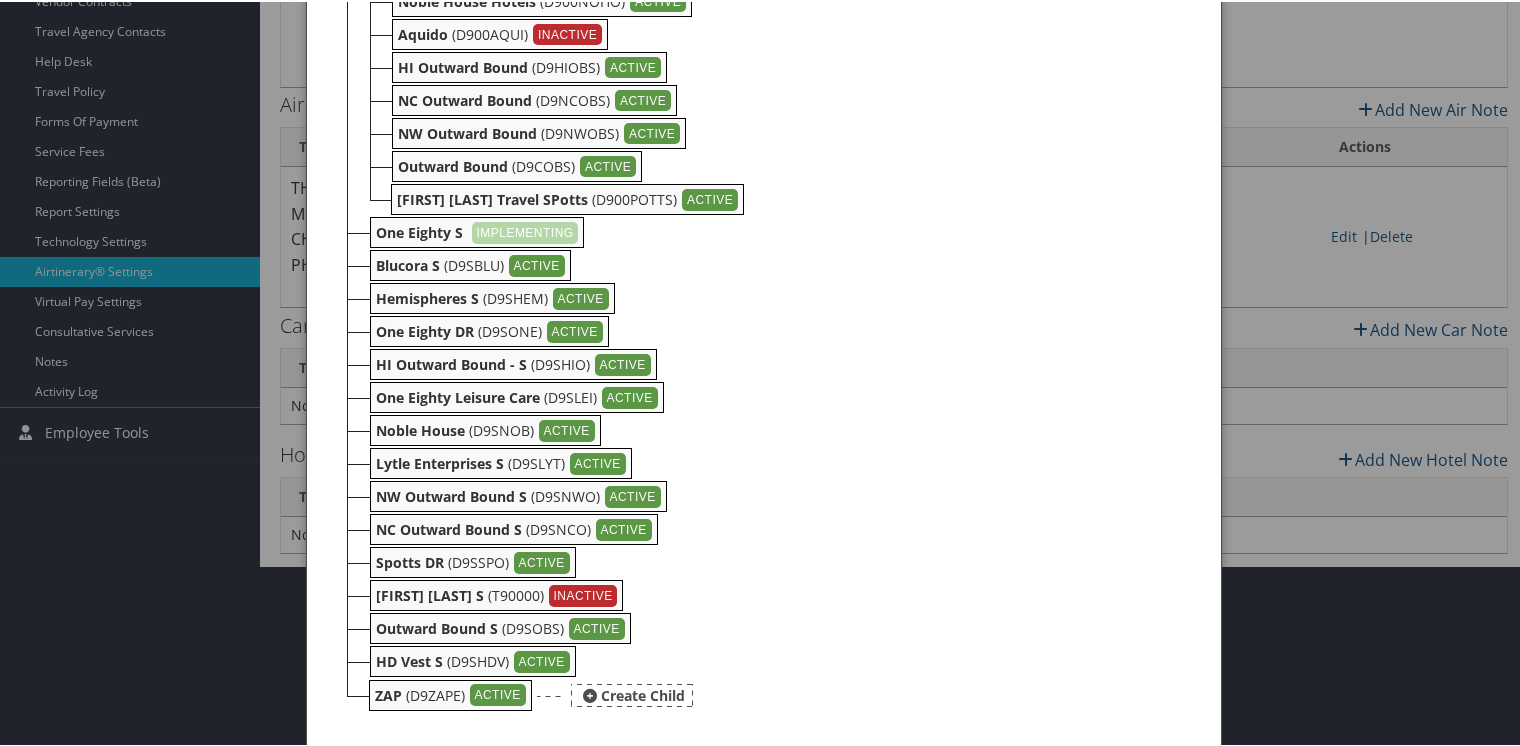 click on "ZAP" at bounding box center [388, 693] 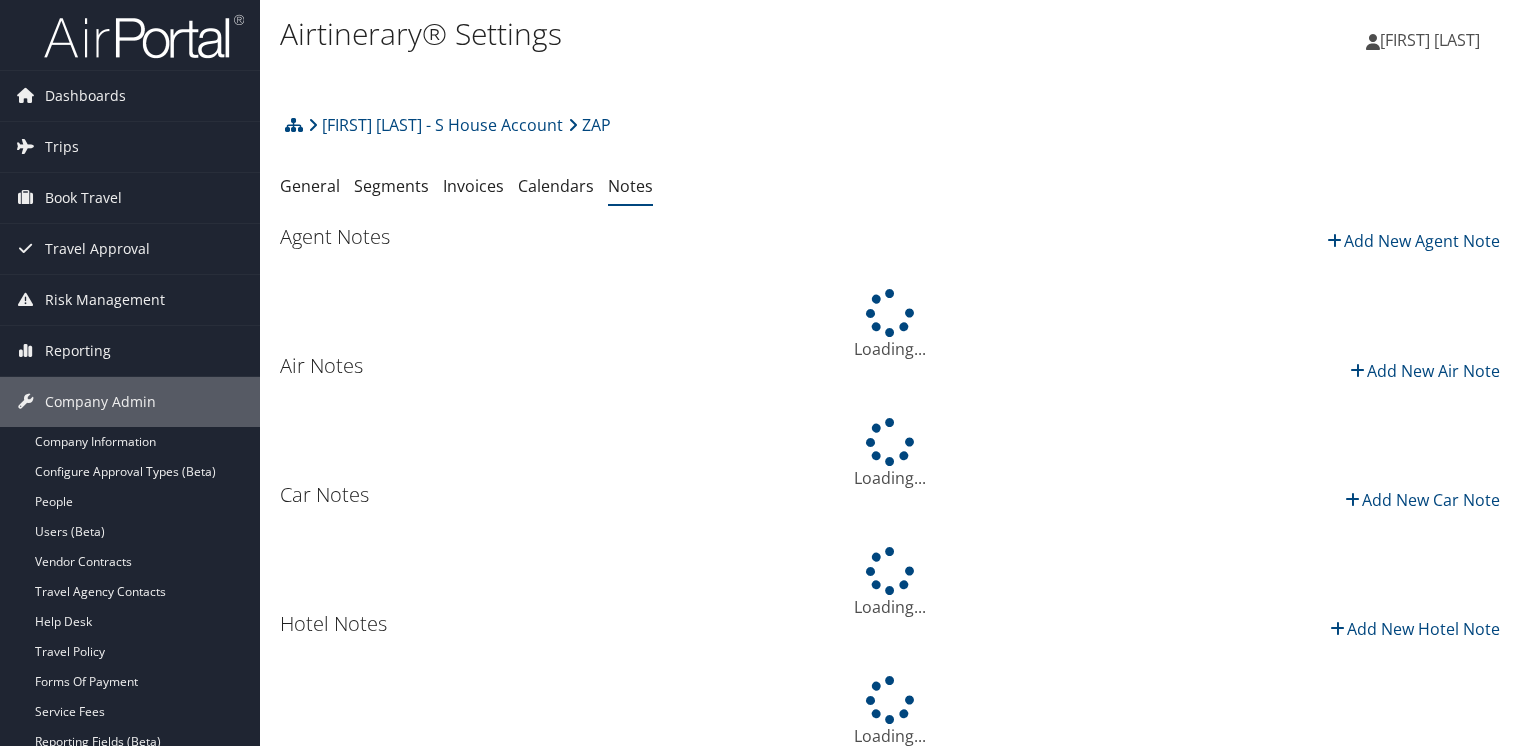 scroll, scrollTop: 0, scrollLeft: 0, axis: both 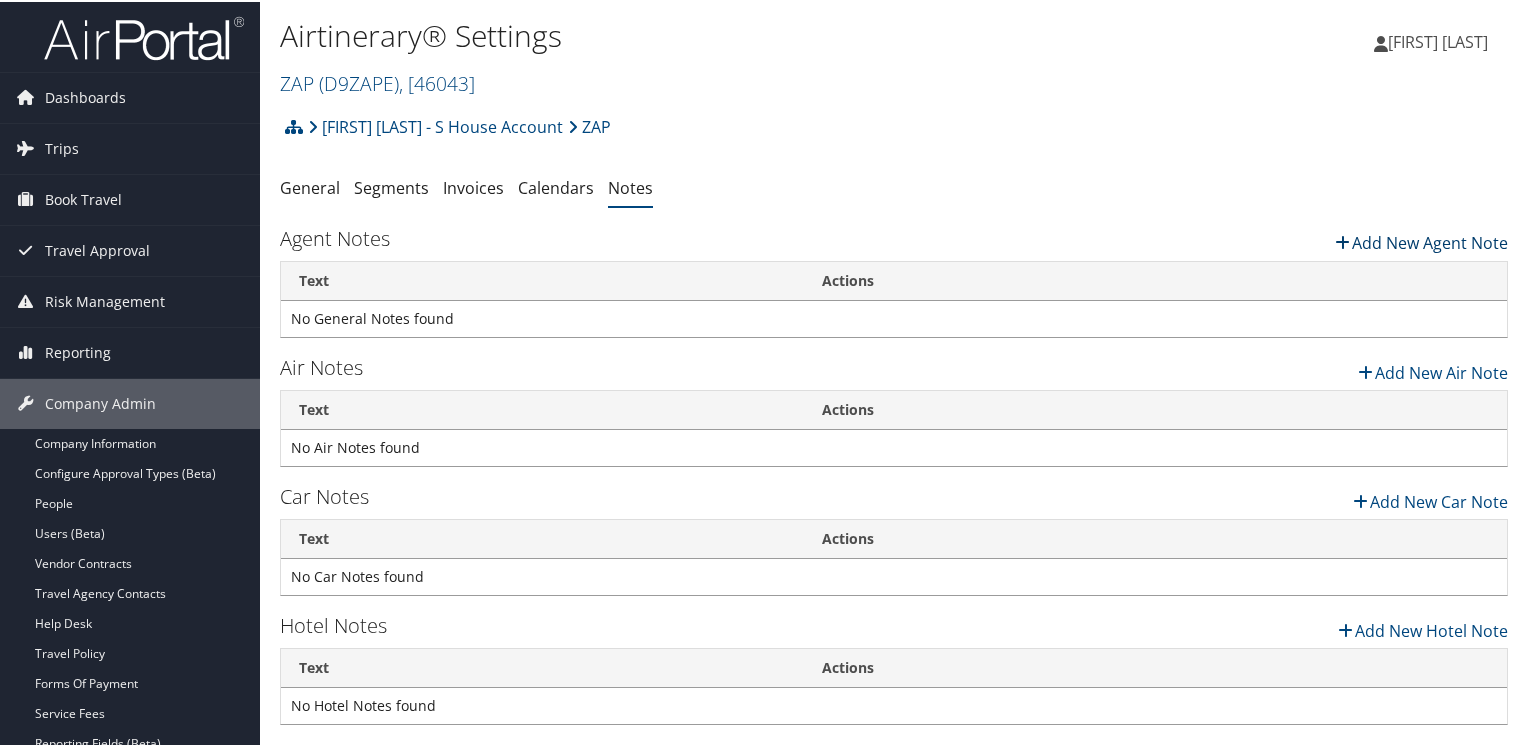 click at bounding box center (1342, 241) 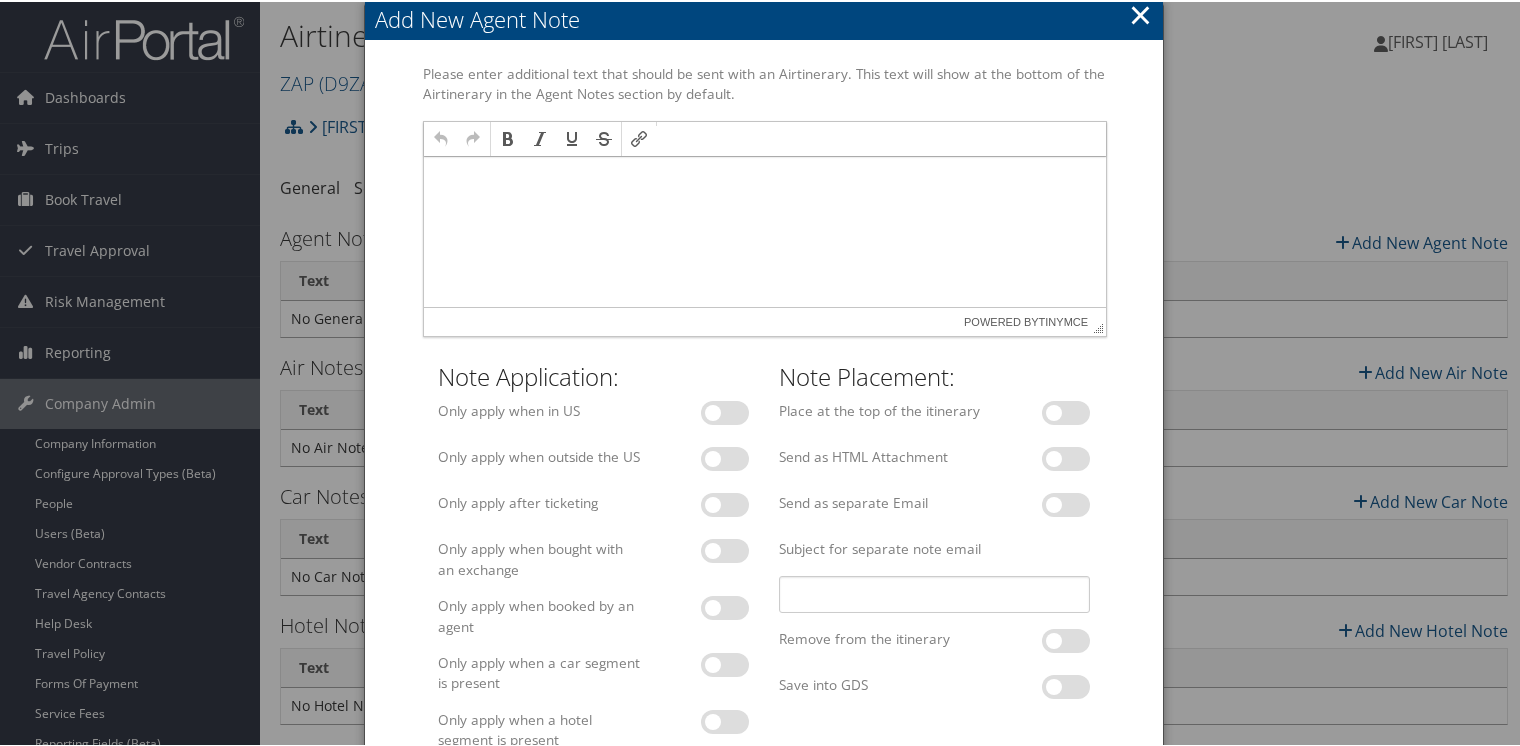 scroll, scrollTop: 0, scrollLeft: 0, axis: both 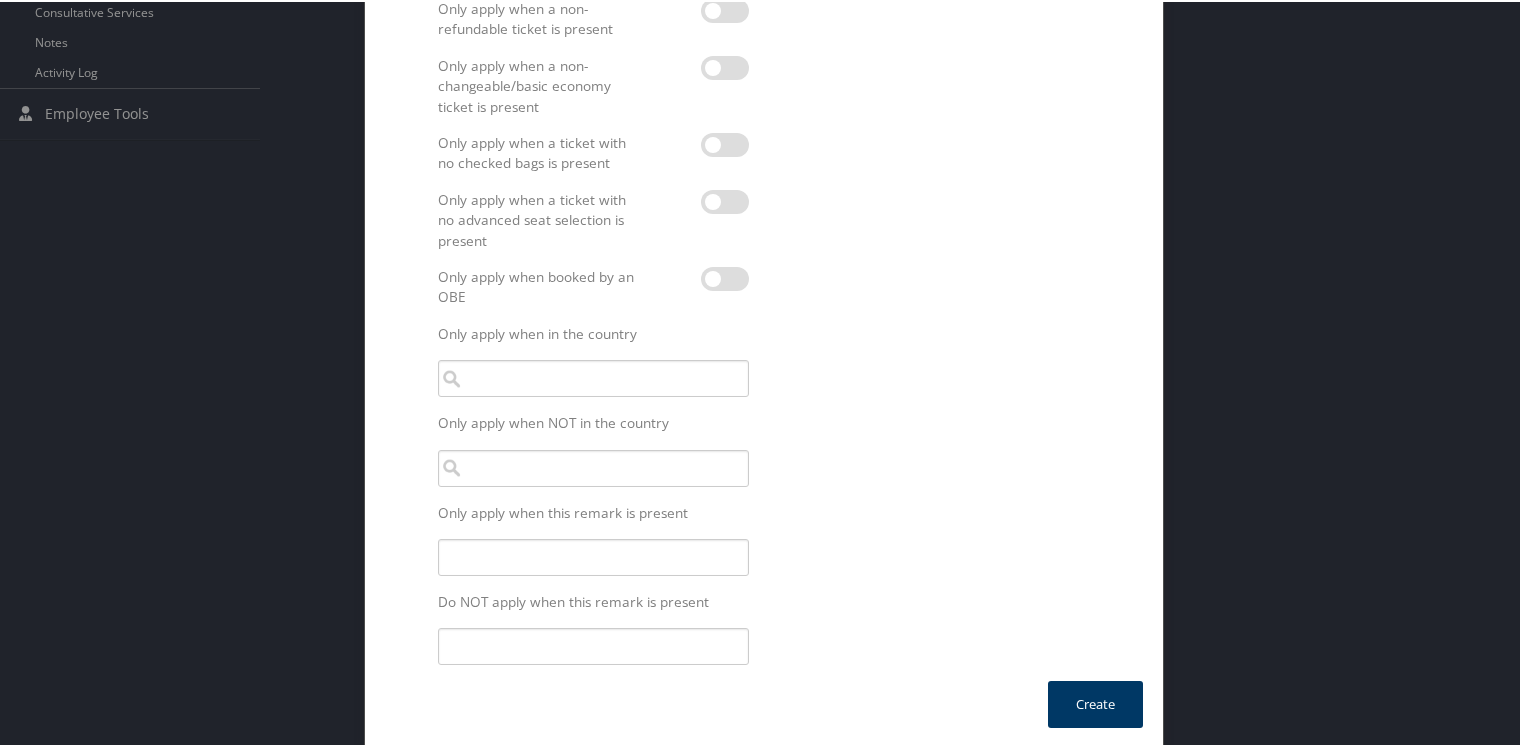 click on "Create" at bounding box center (1095, 702) 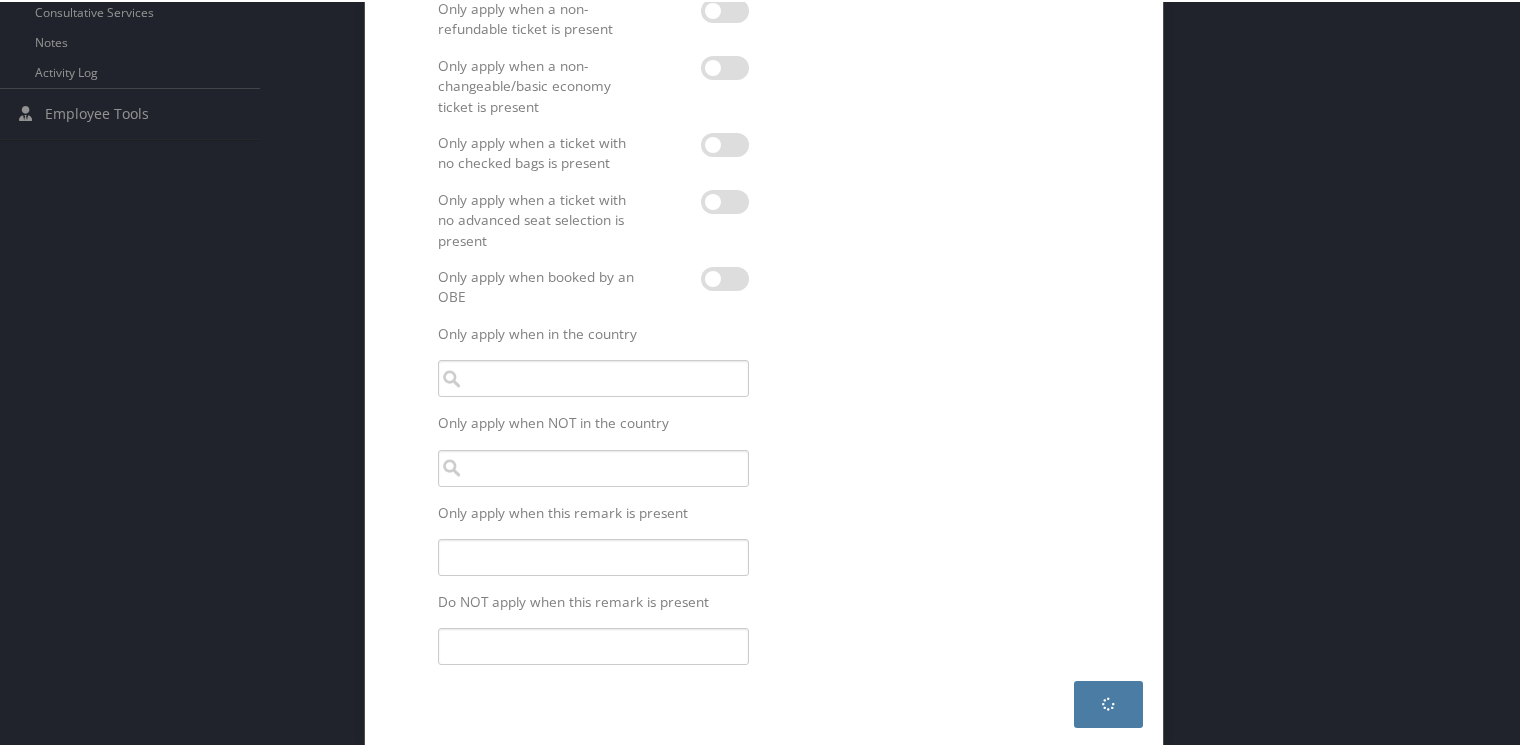 type 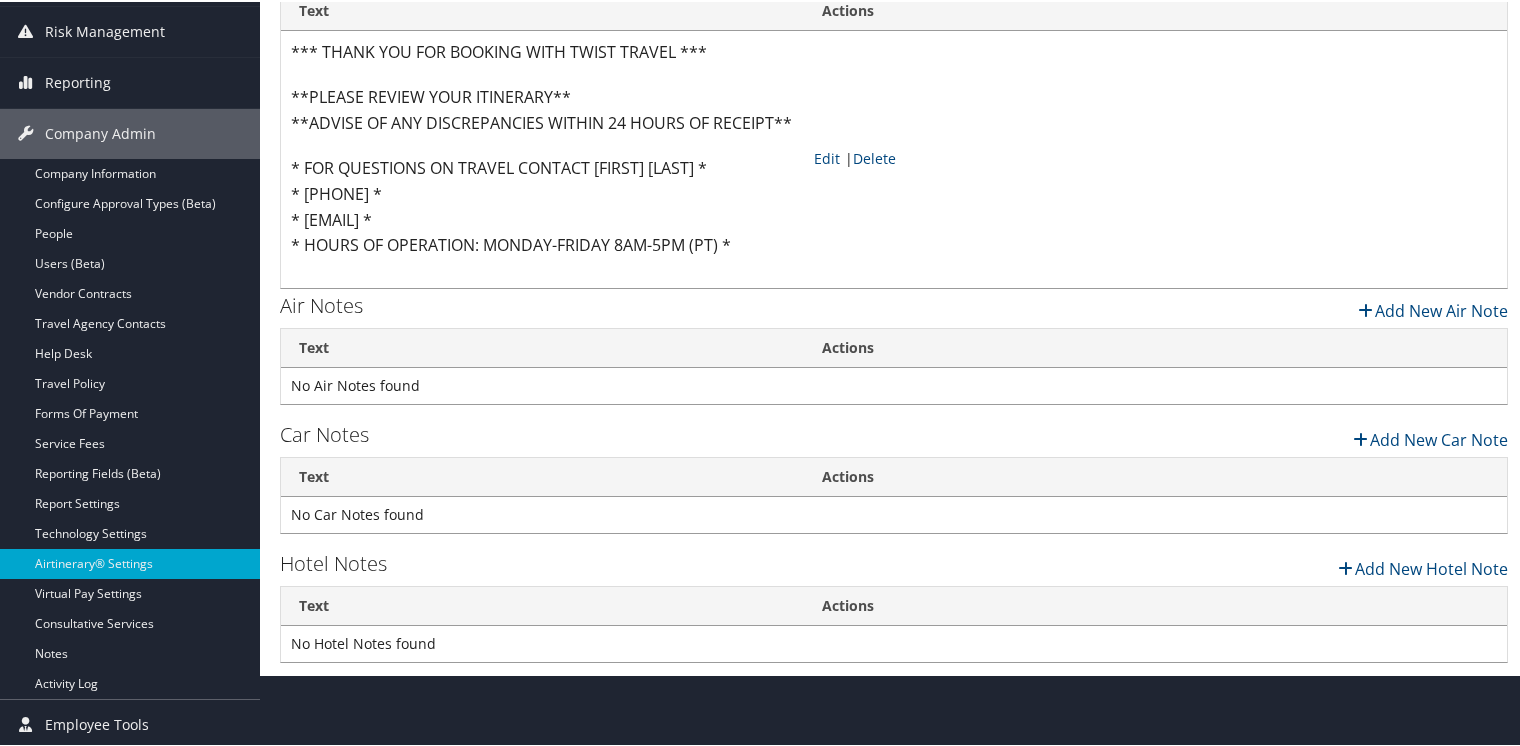 scroll, scrollTop: 271, scrollLeft: 0, axis: vertical 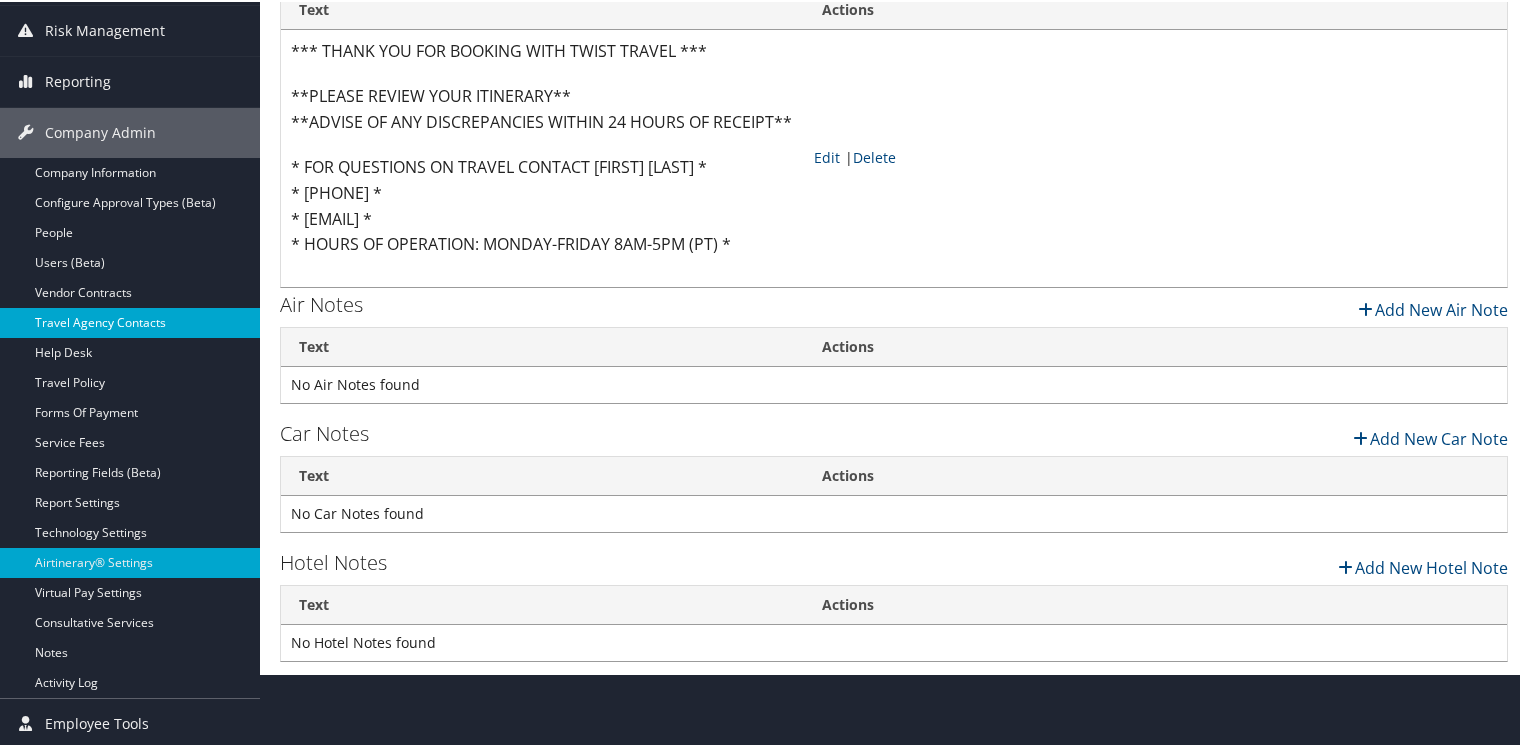 click on "Travel Agency Contacts" at bounding box center (130, 321) 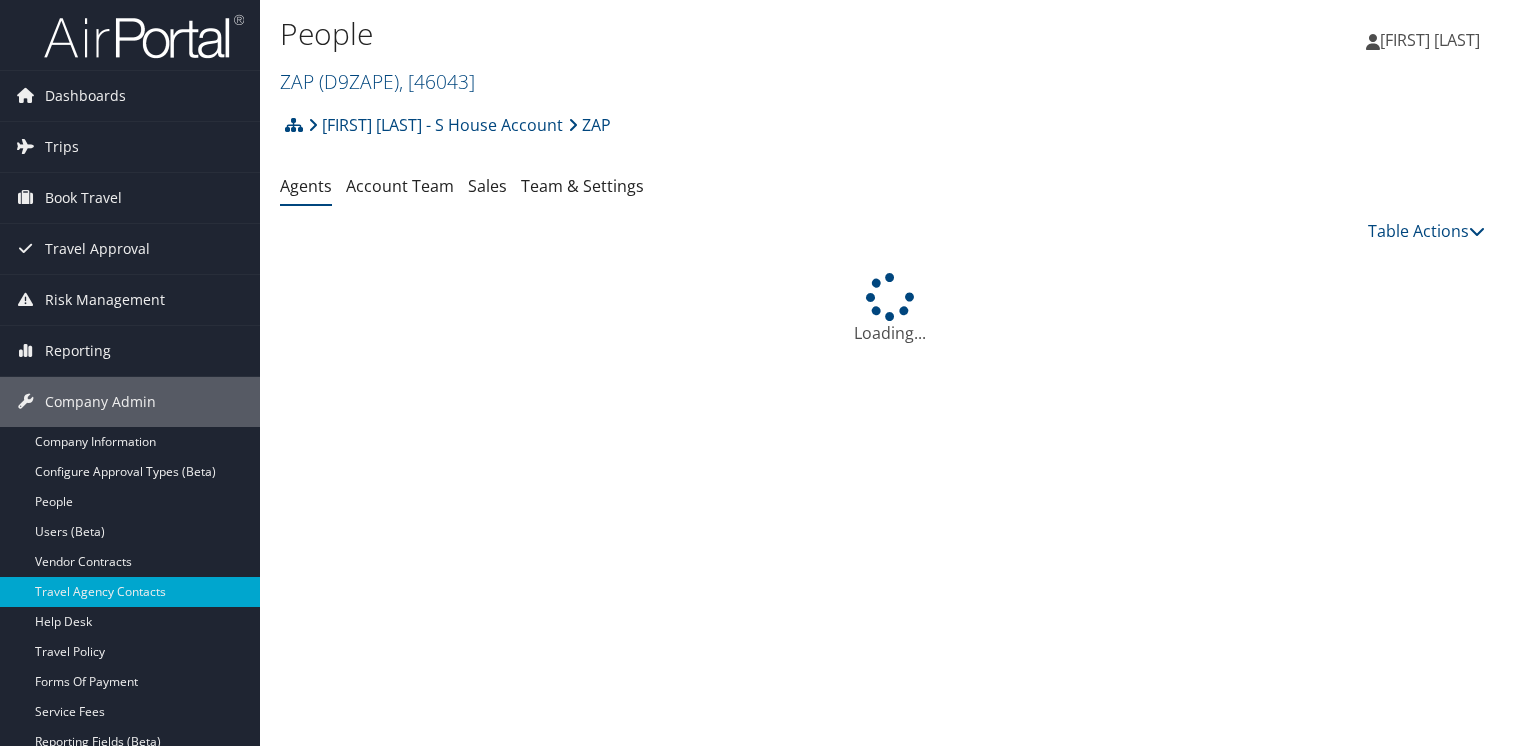 scroll, scrollTop: 0, scrollLeft: 0, axis: both 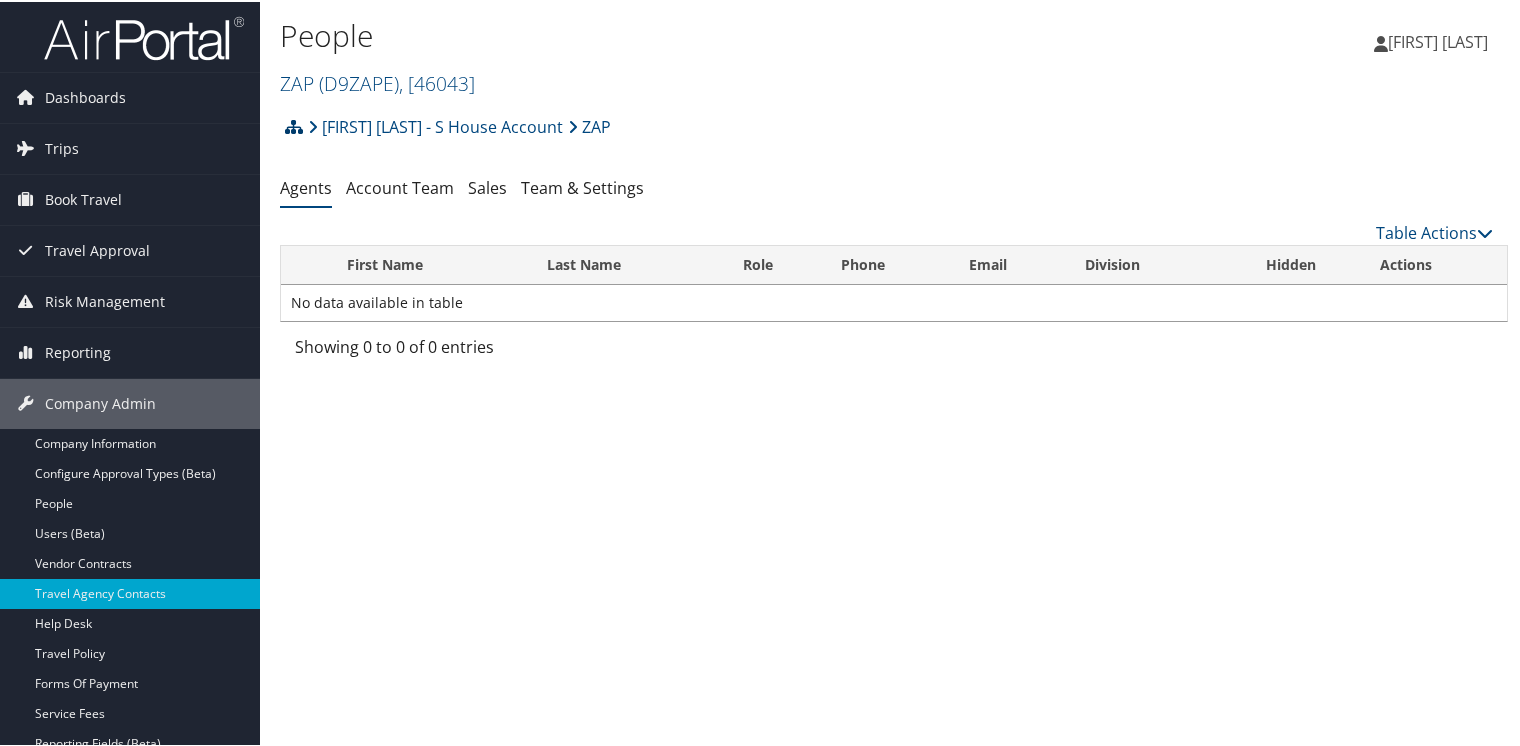 click at bounding box center (294, 125) 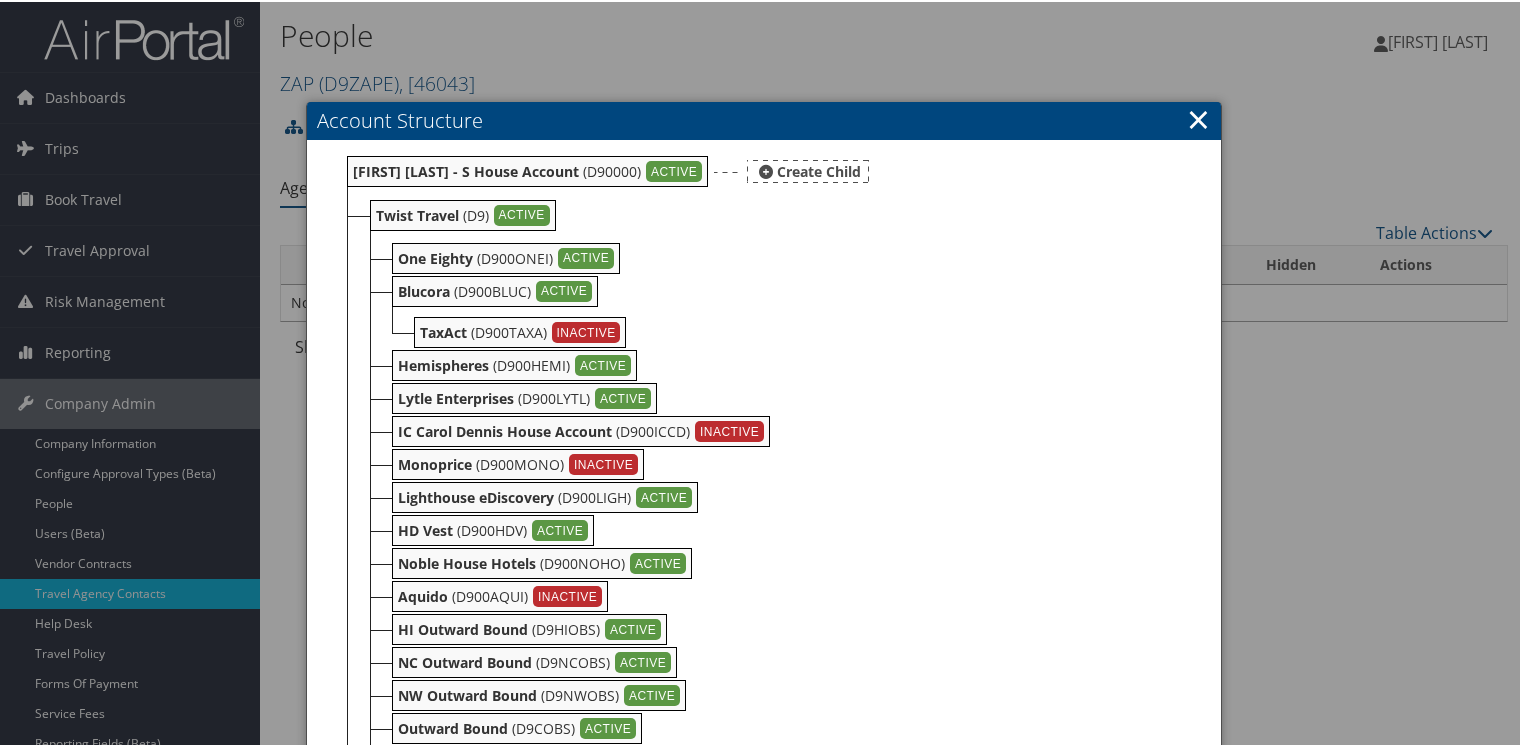 click on "[FIRST] [LAST] - S House Account" at bounding box center (466, 169) 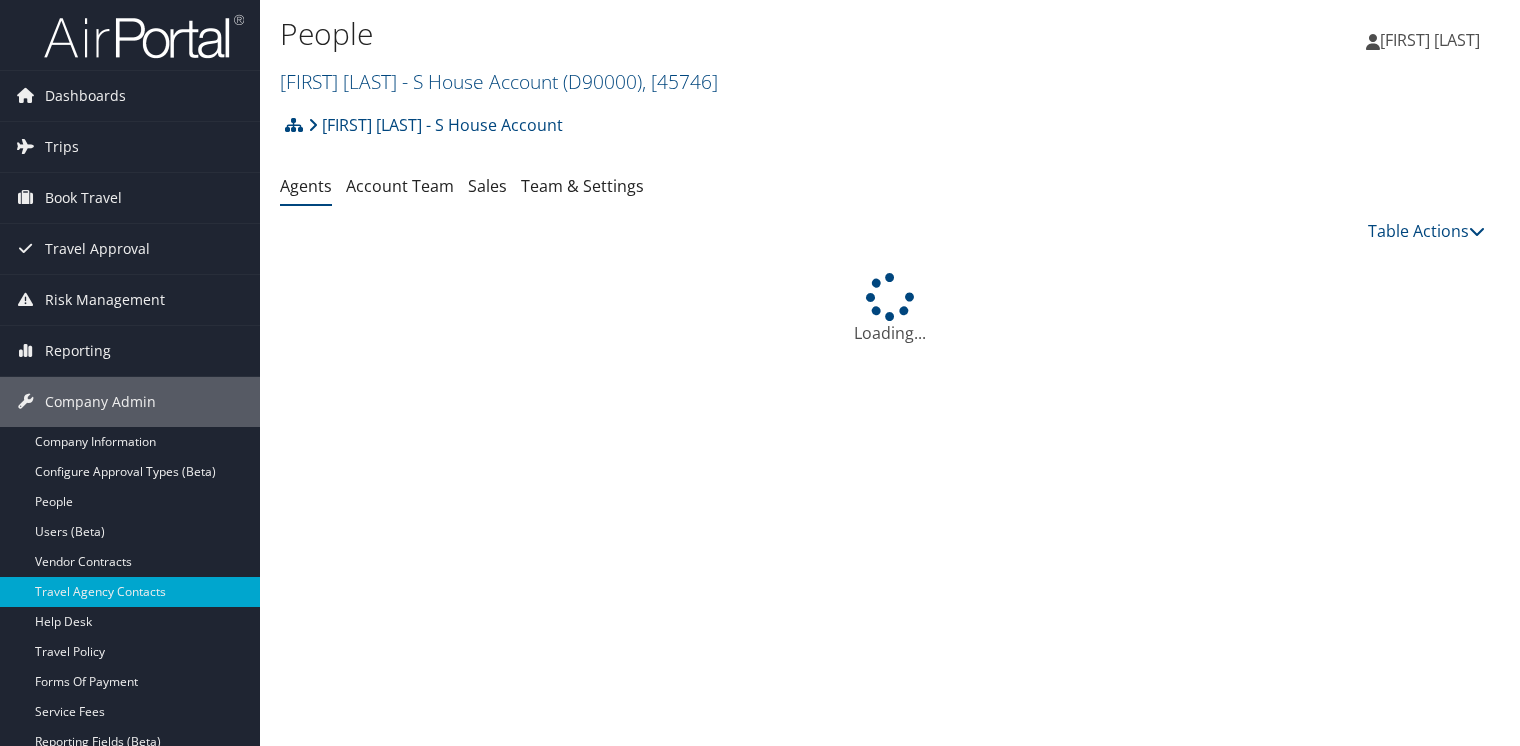 scroll, scrollTop: 0, scrollLeft: 0, axis: both 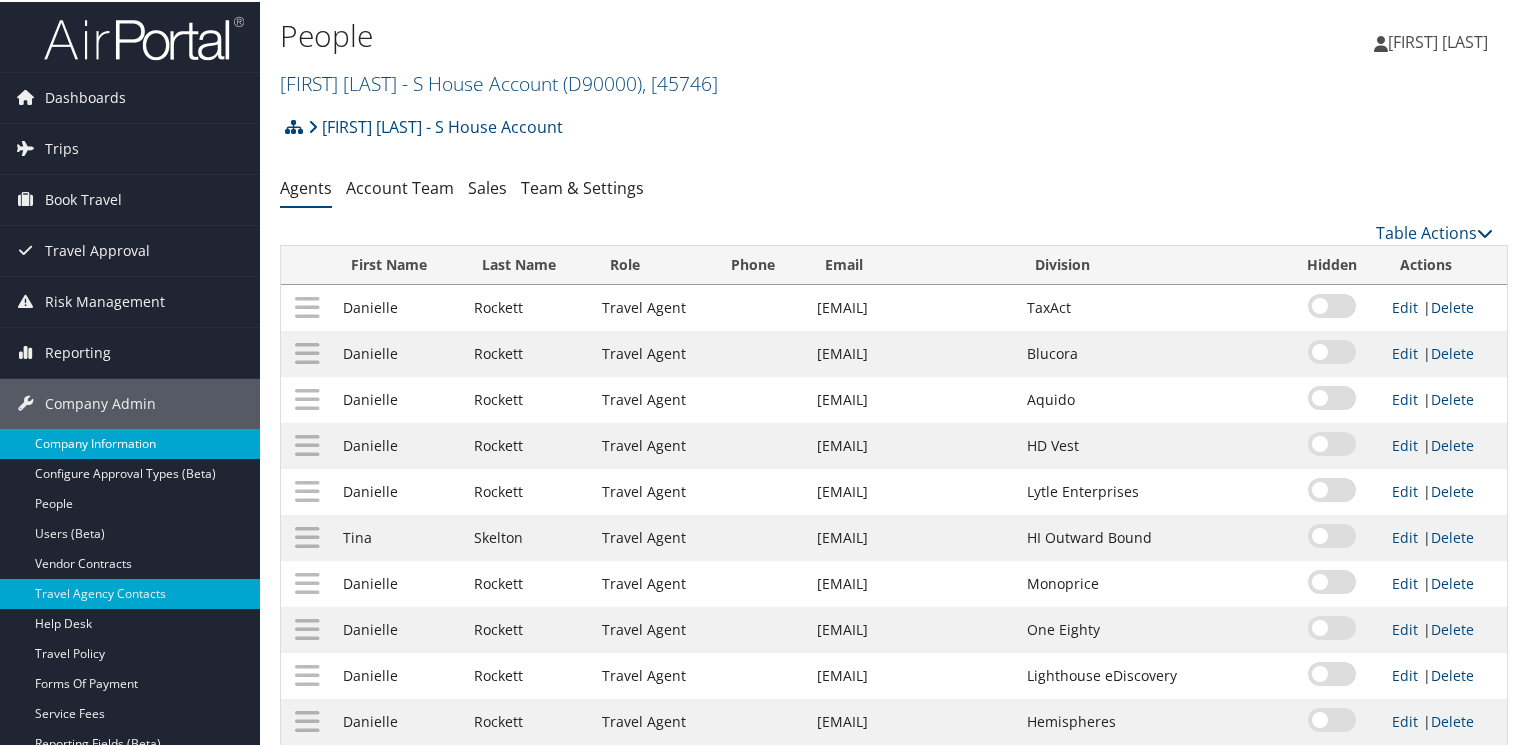 click on "Company Information" at bounding box center (130, 442) 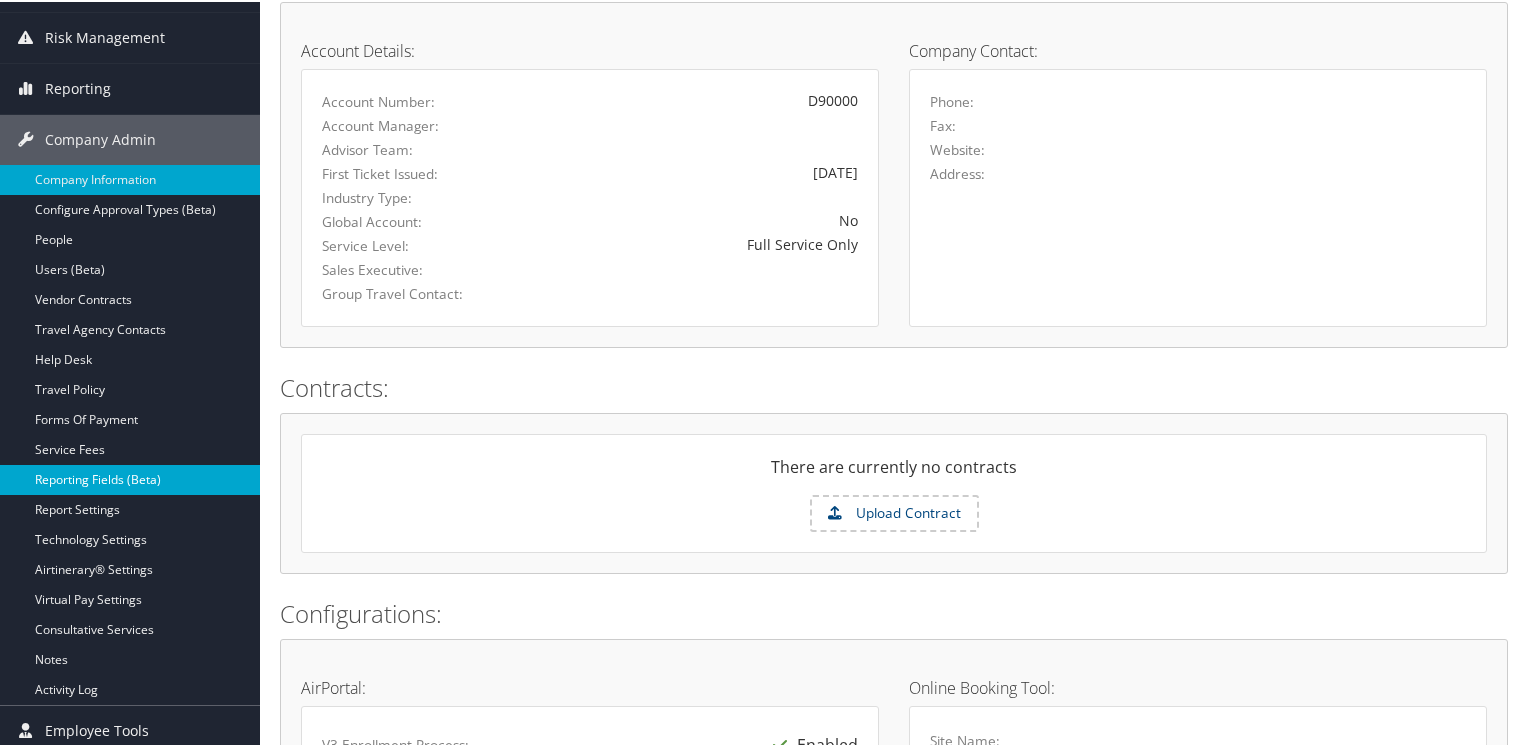 scroll, scrollTop: 300, scrollLeft: 0, axis: vertical 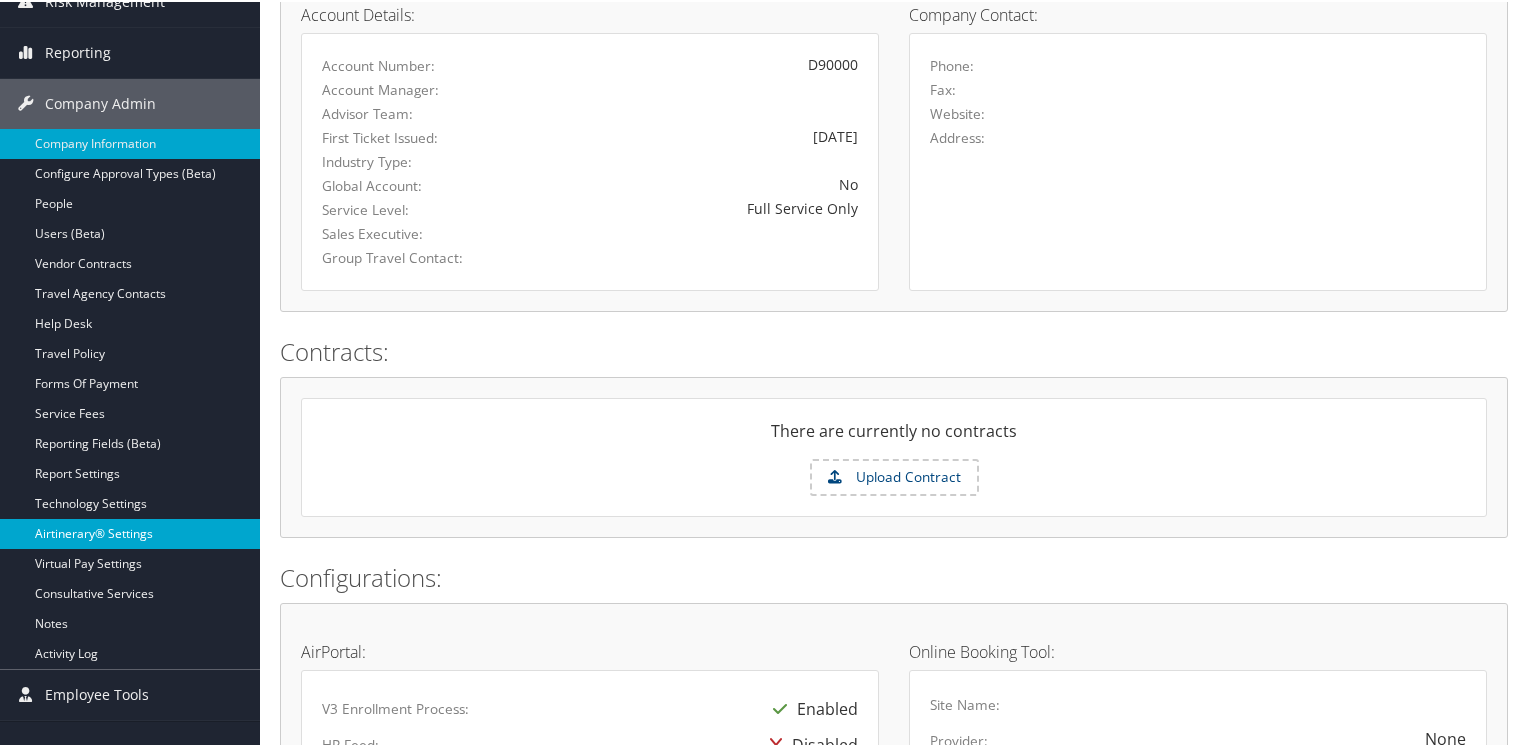 click on "Airtinerary® Settings" at bounding box center [130, 532] 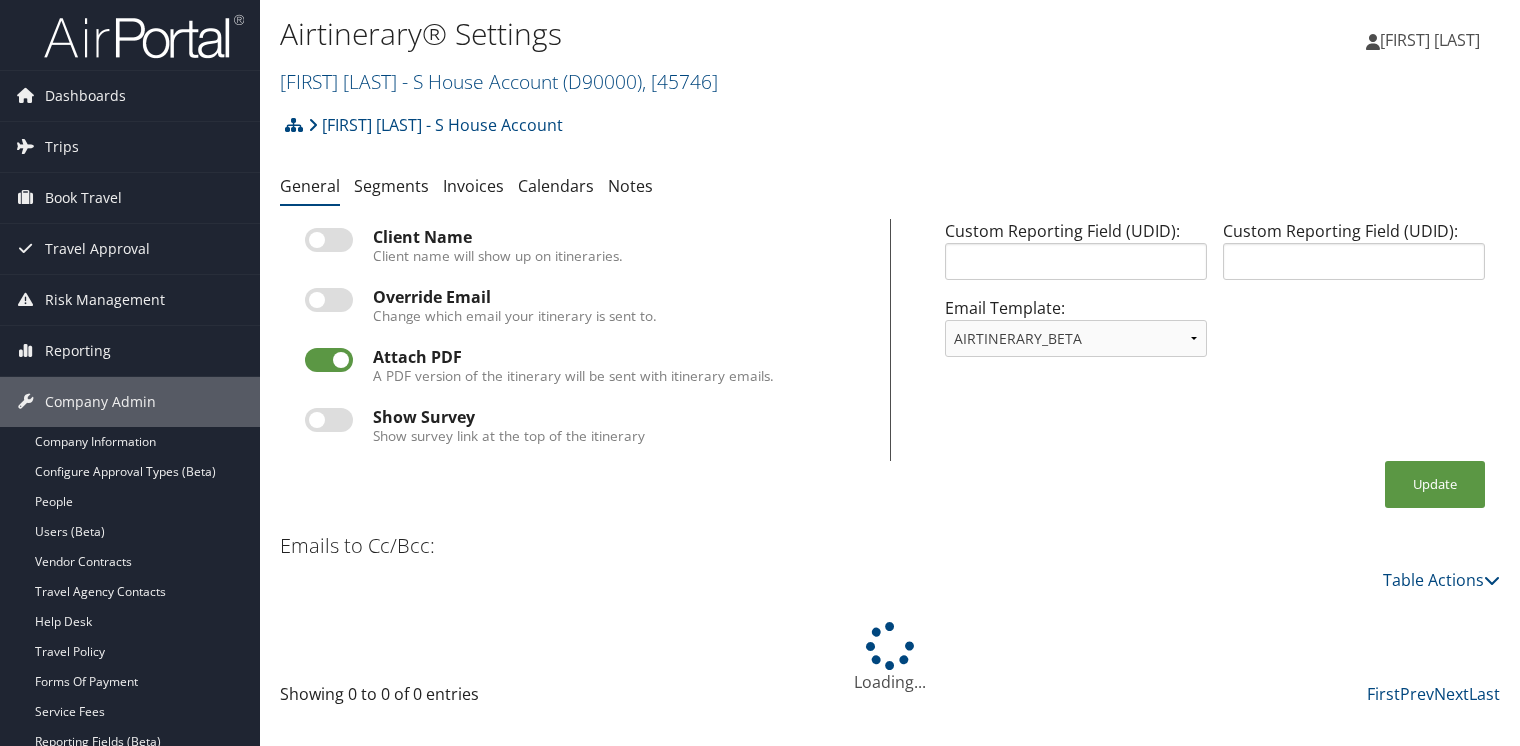 scroll, scrollTop: 0, scrollLeft: 0, axis: both 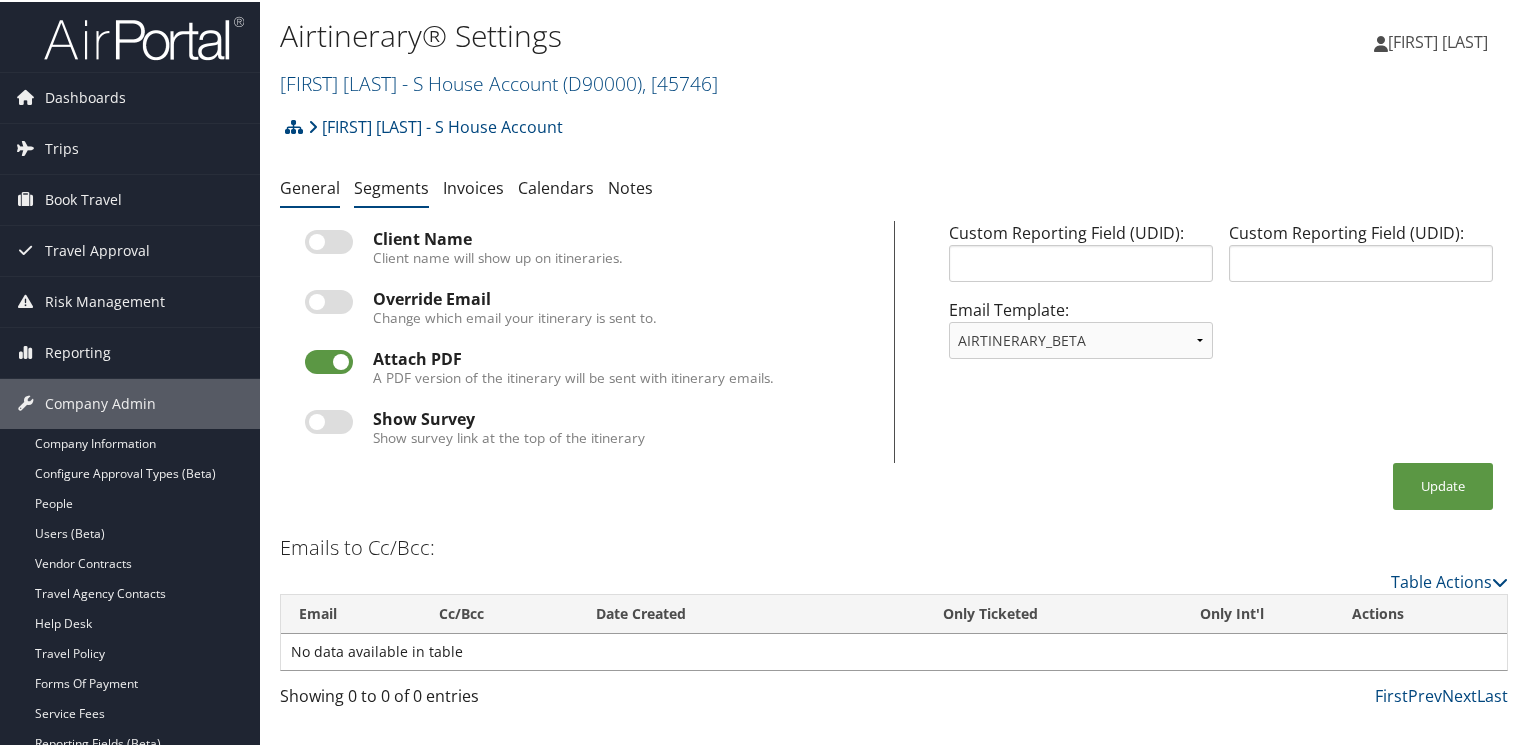 click on "Segments" at bounding box center [391, 186] 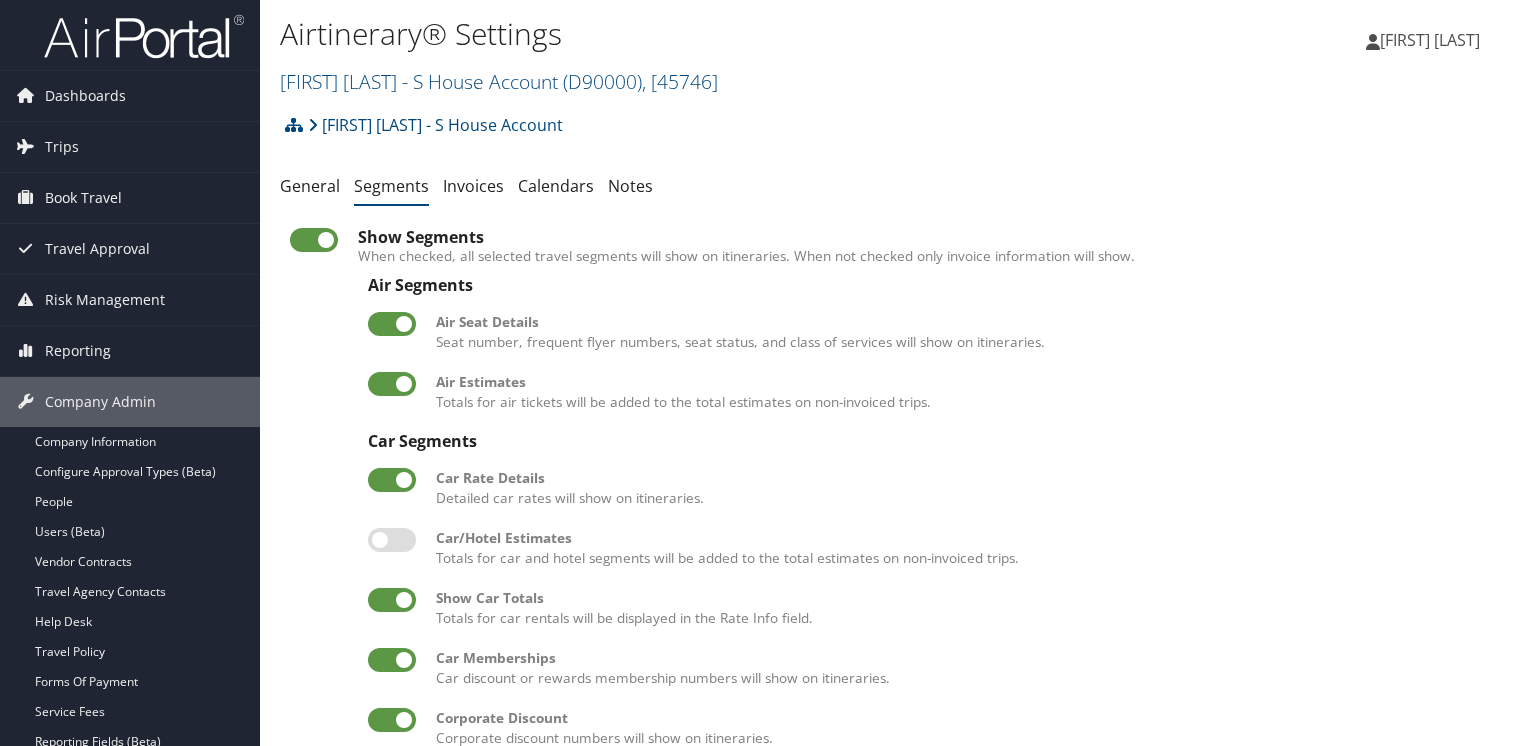scroll, scrollTop: 0, scrollLeft: 0, axis: both 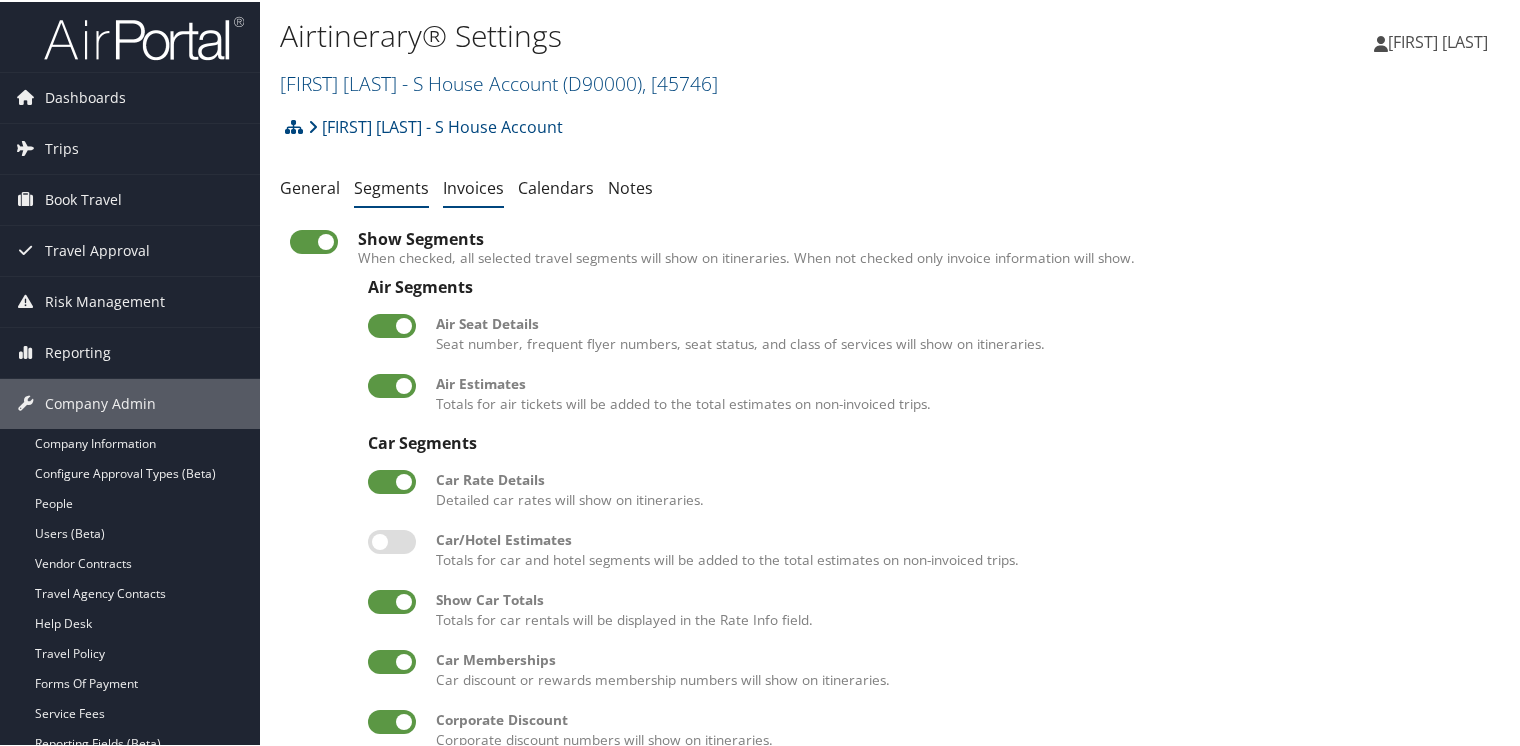click on "Invoices" at bounding box center [473, 186] 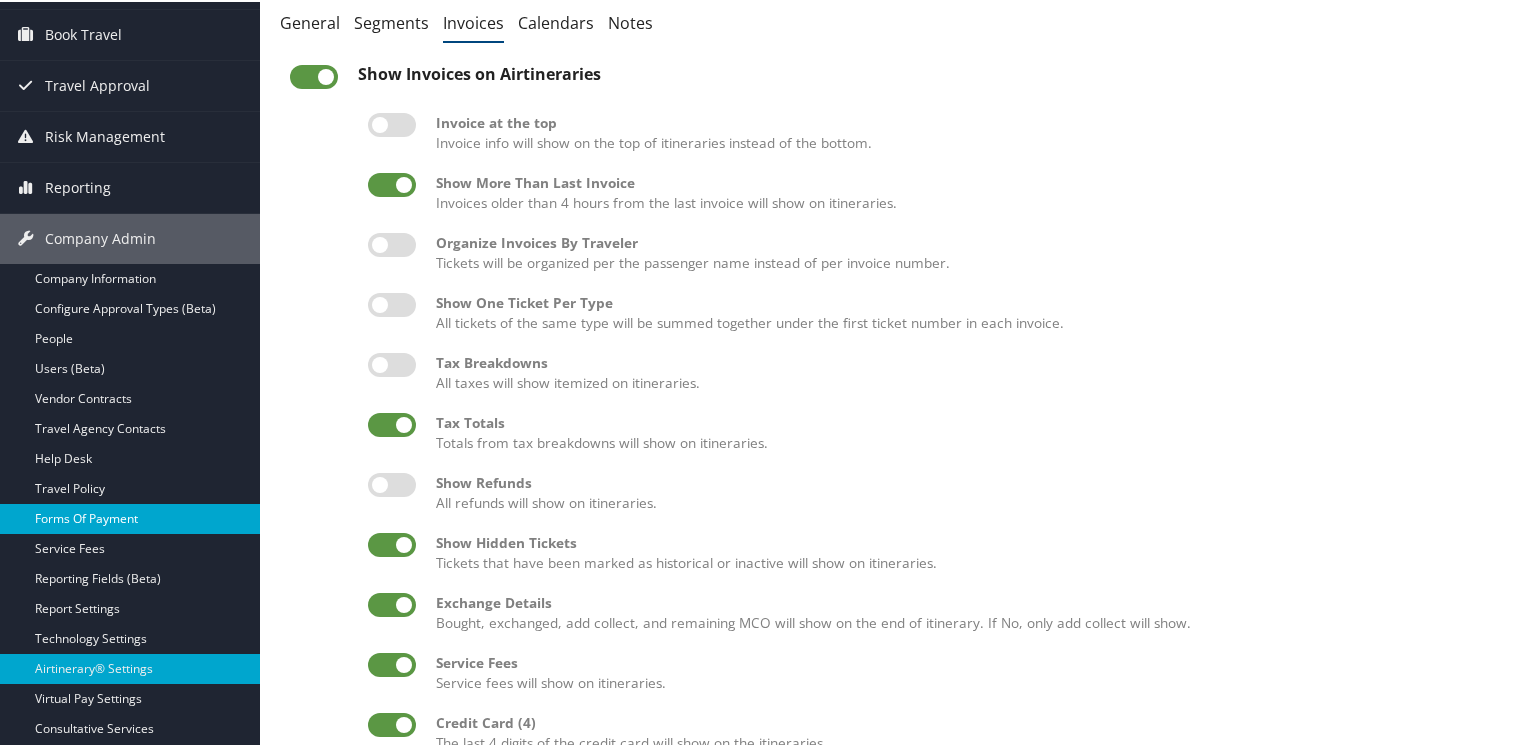 scroll, scrollTop: 200, scrollLeft: 0, axis: vertical 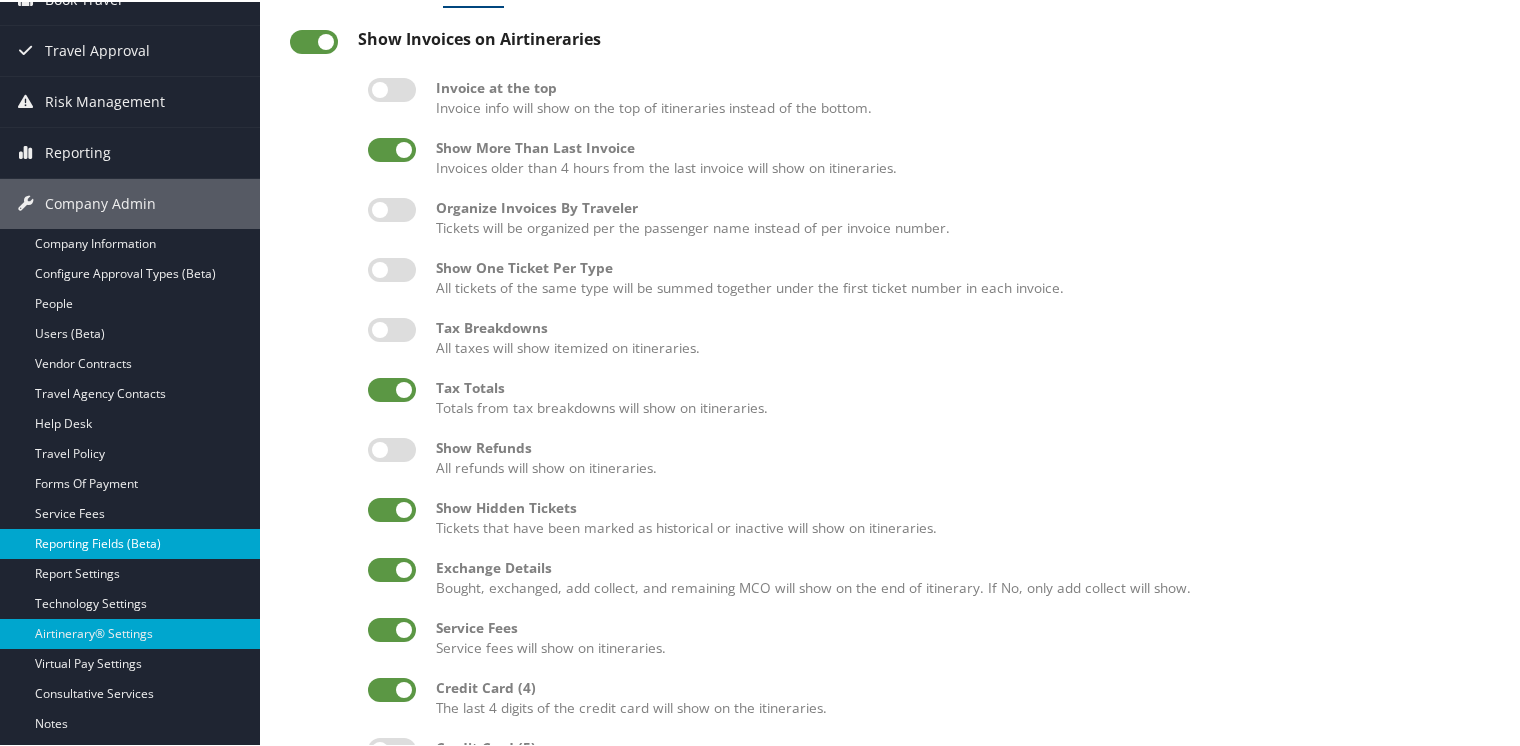 click on "Reporting Fields (Beta)" at bounding box center (130, 542) 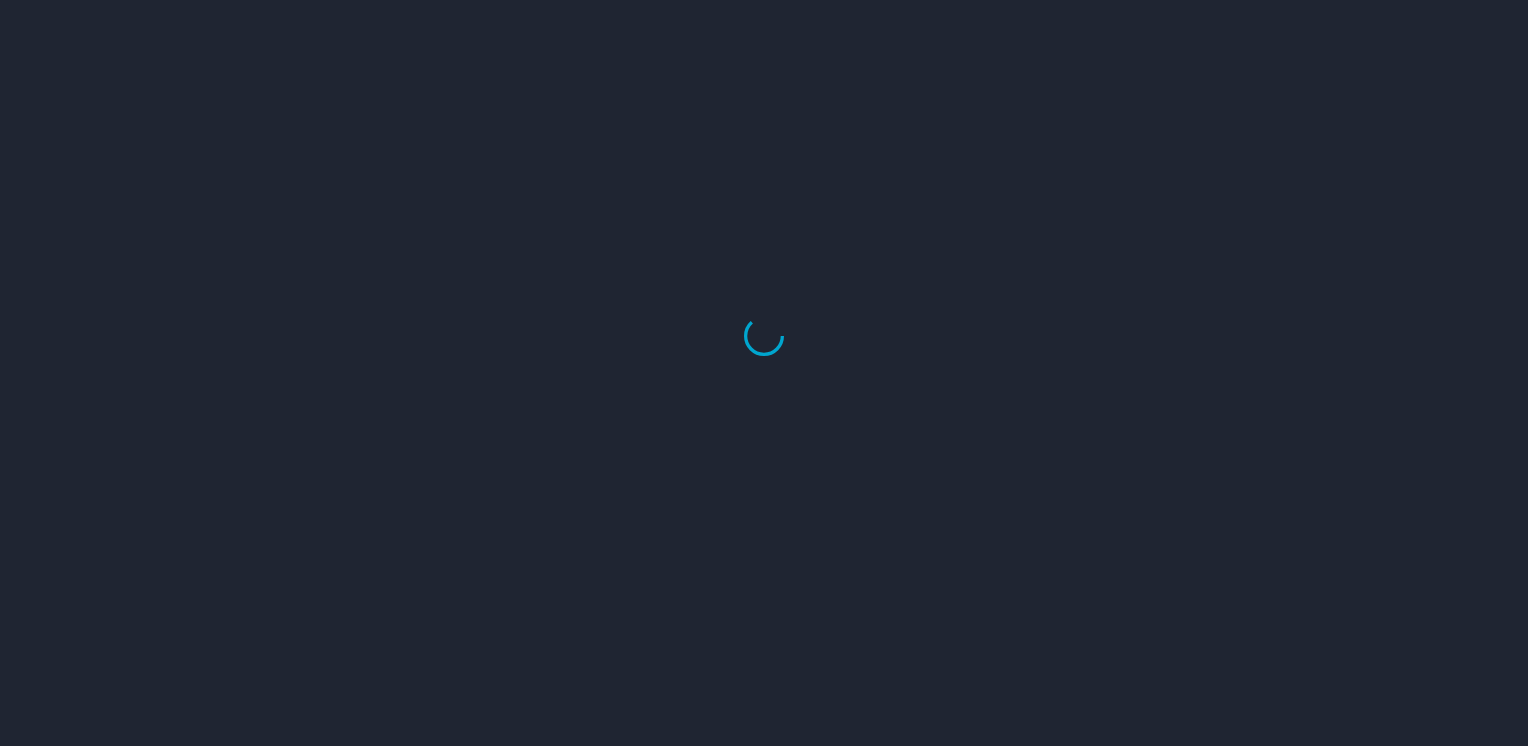 scroll, scrollTop: 0, scrollLeft: 0, axis: both 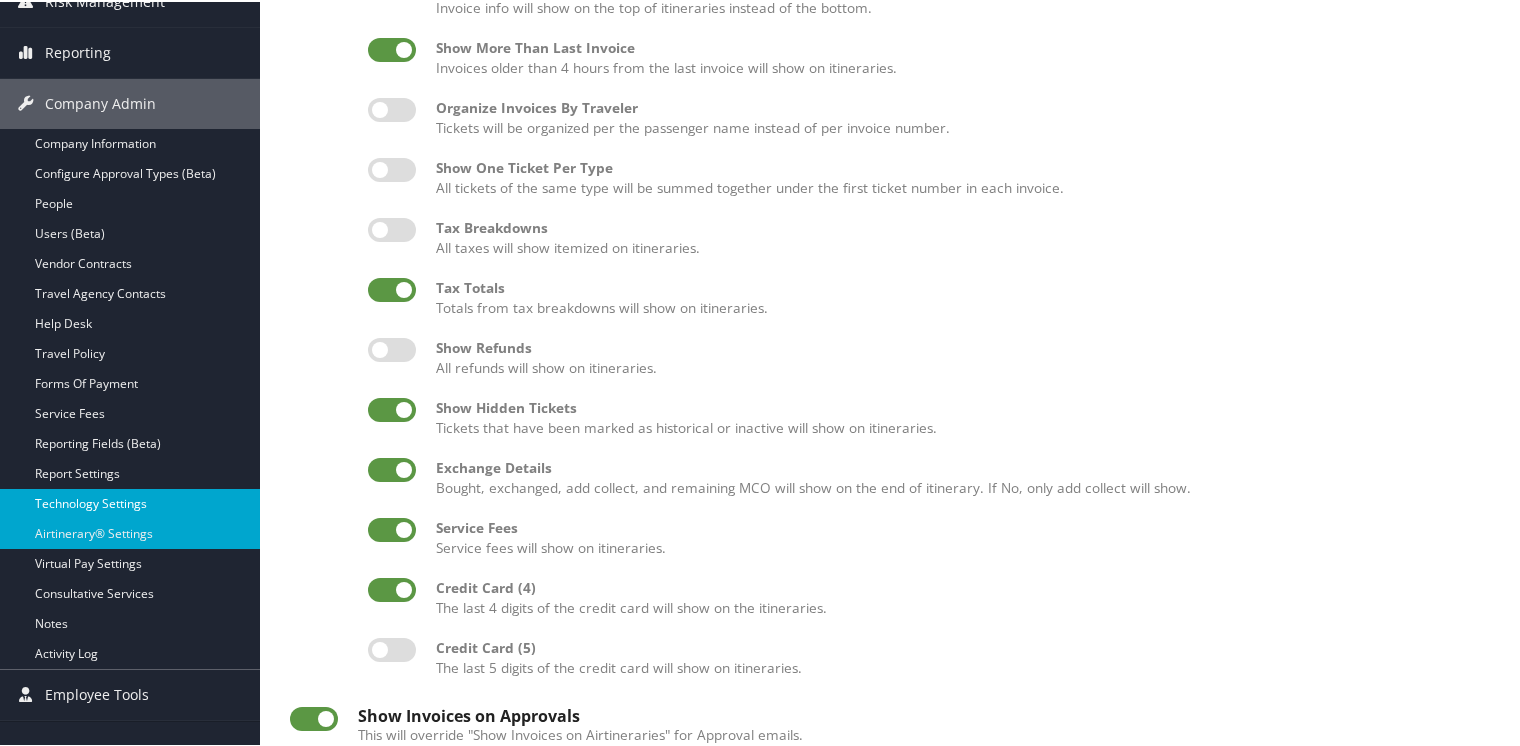 click on "Technology Settings" at bounding box center (130, 502) 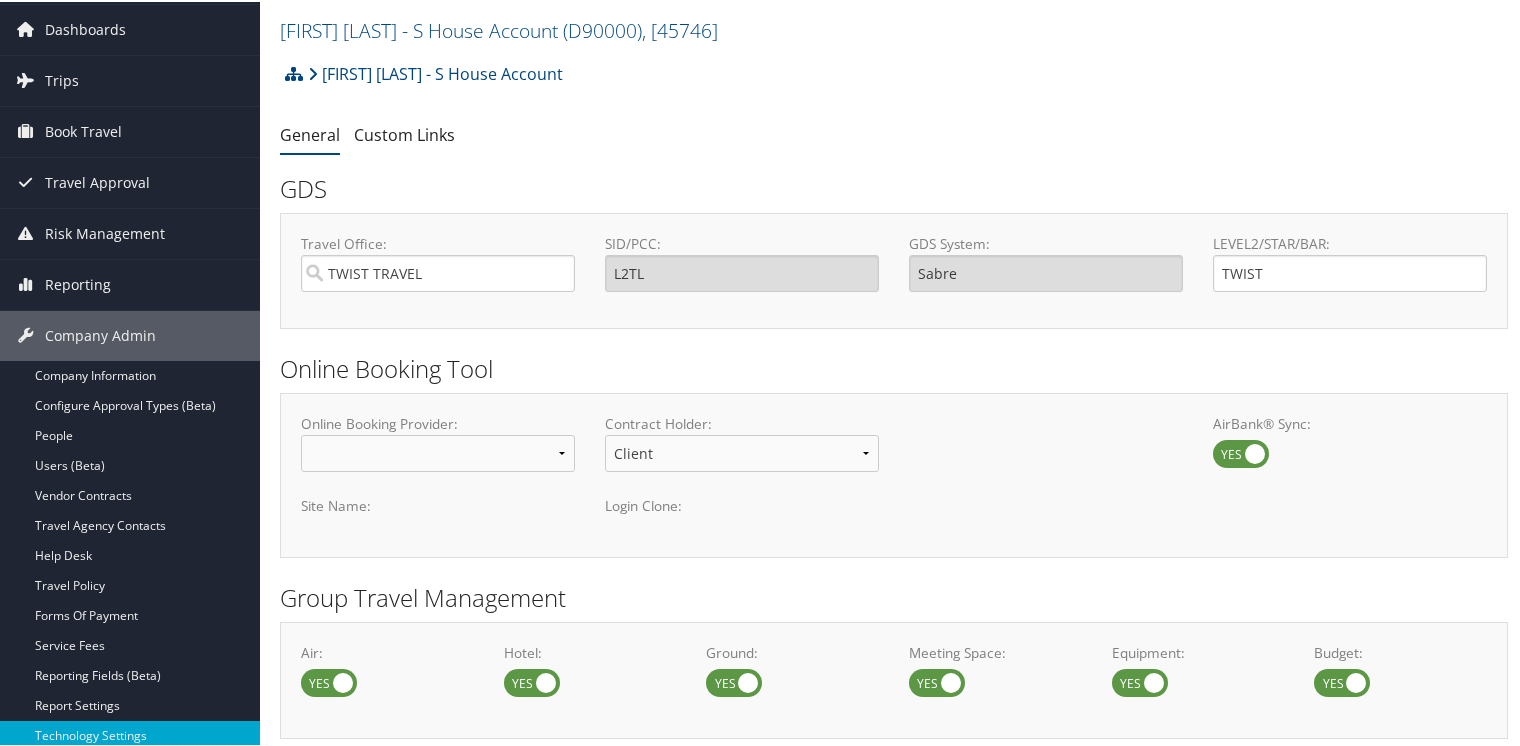 scroll, scrollTop: 200, scrollLeft: 0, axis: vertical 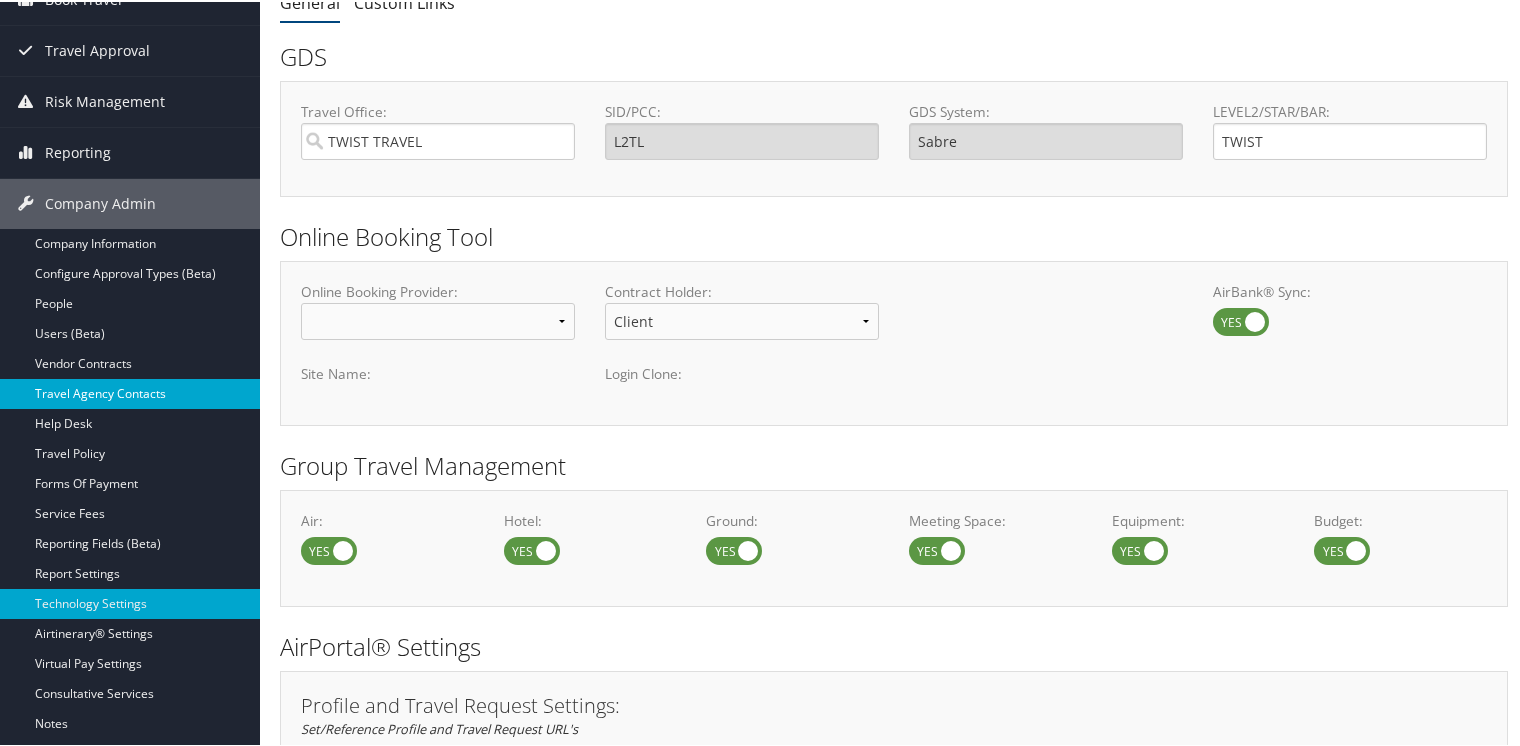 click on "Travel Agency Contacts" at bounding box center [130, 392] 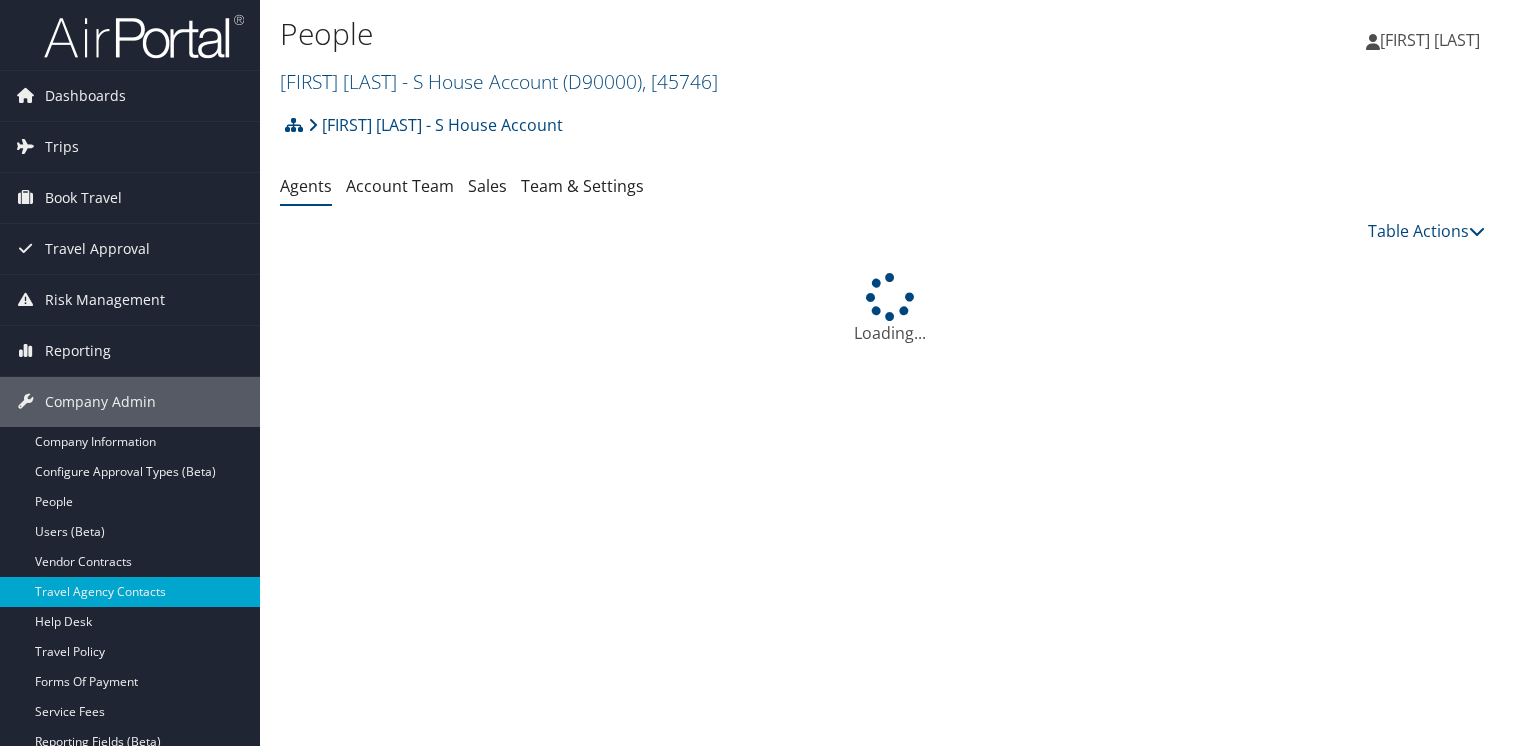 scroll, scrollTop: 0, scrollLeft: 0, axis: both 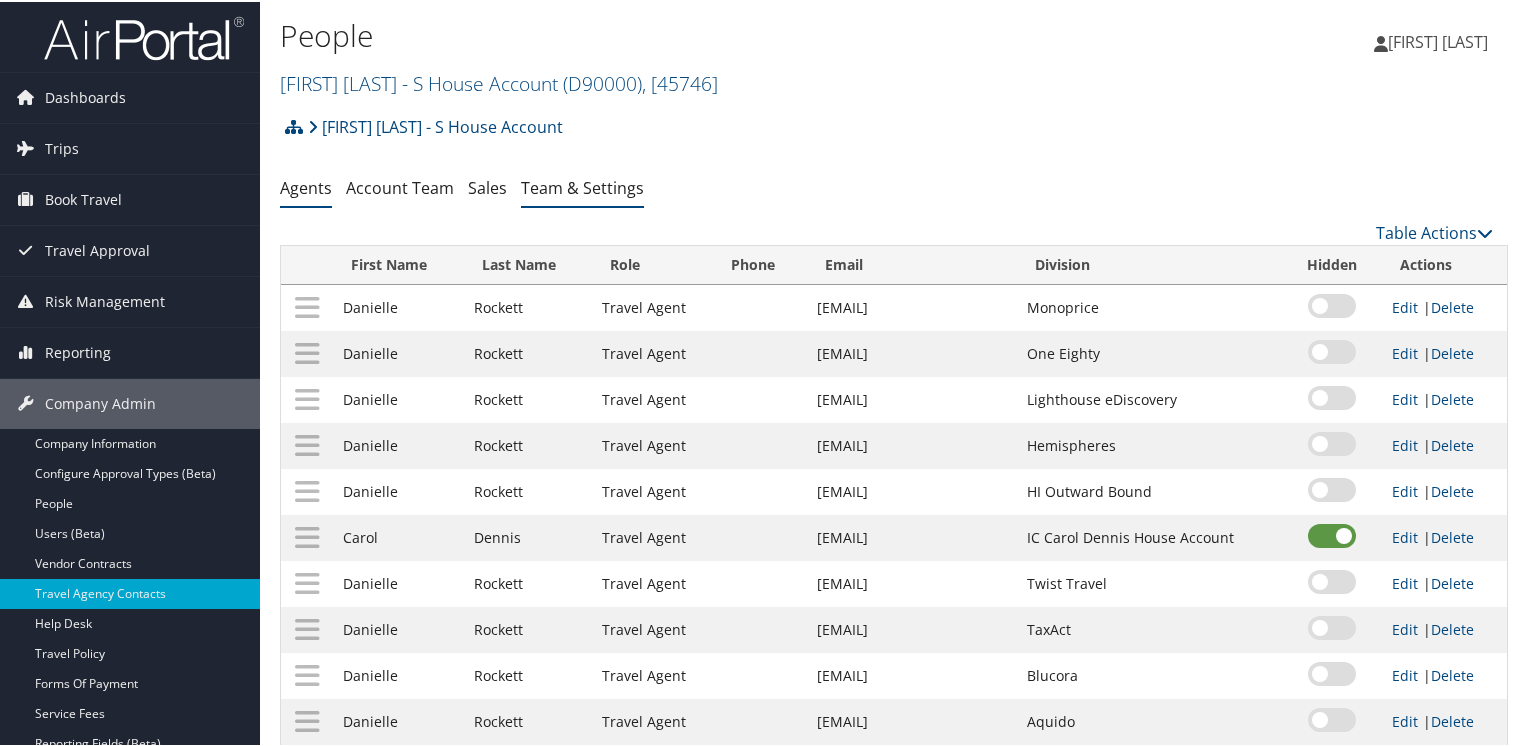 click on "Team & Settings" at bounding box center [582, 186] 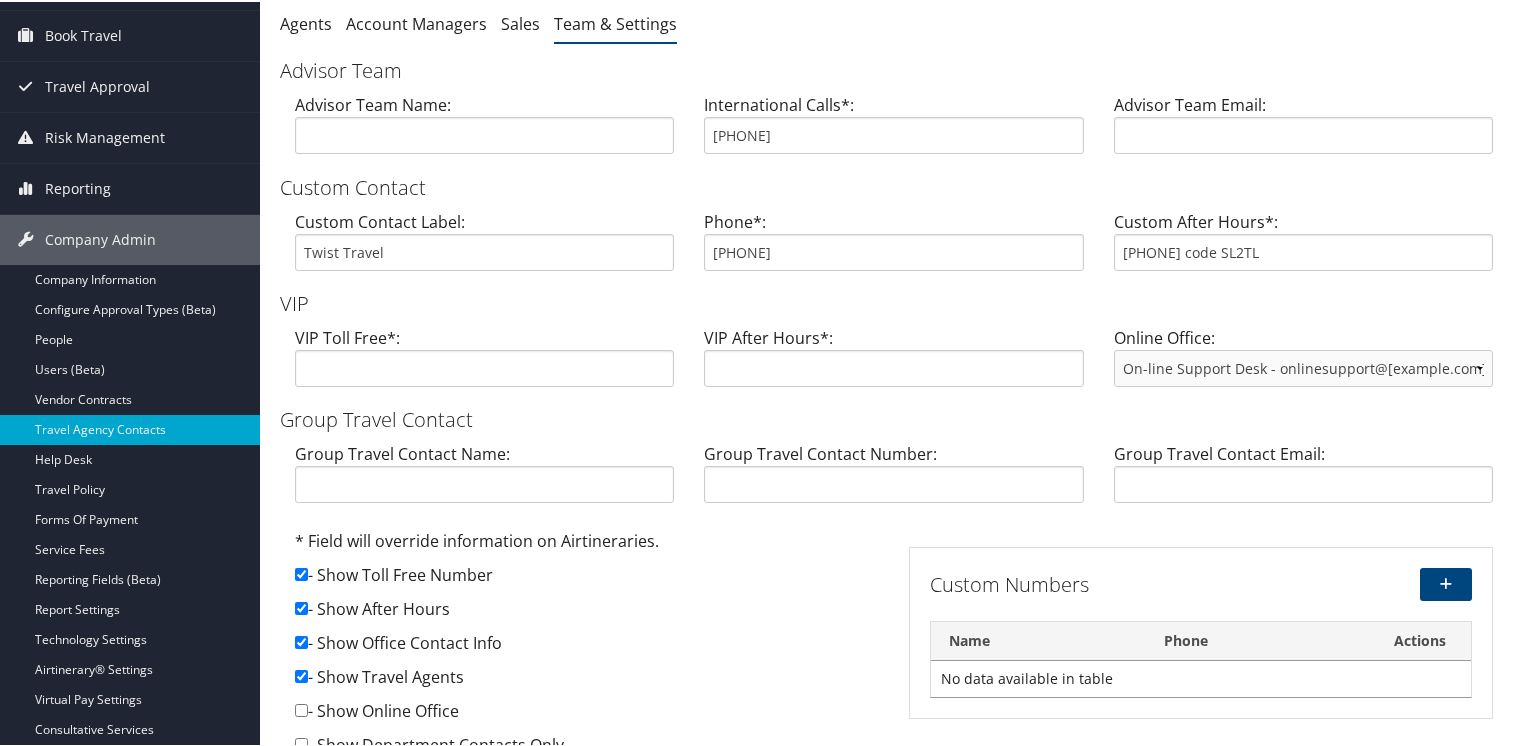 scroll, scrollTop: 200, scrollLeft: 0, axis: vertical 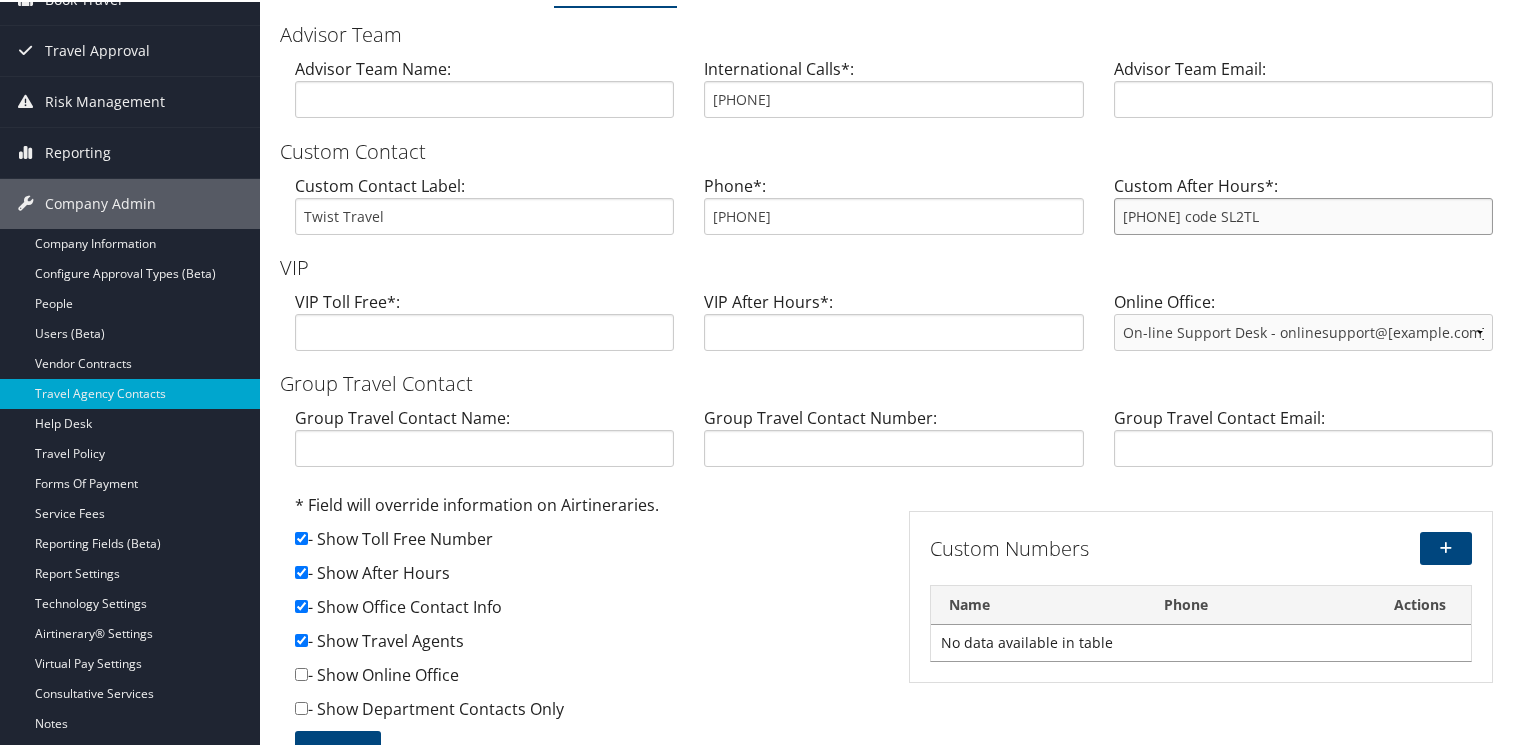 drag, startPoint x: 1294, startPoint y: 212, endPoint x: 1112, endPoint y: 197, distance: 182.61708 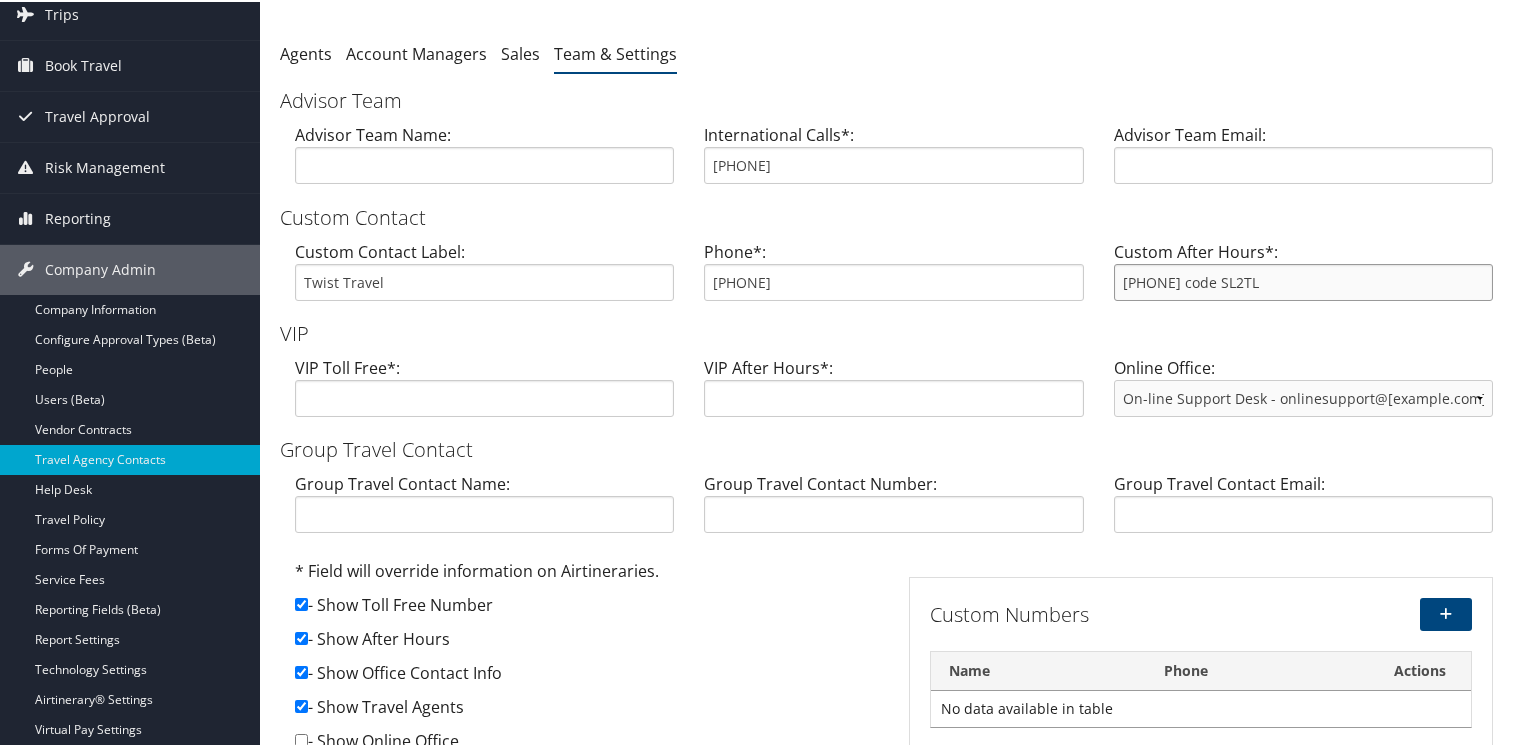 scroll, scrollTop: 0, scrollLeft: 0, axis: both 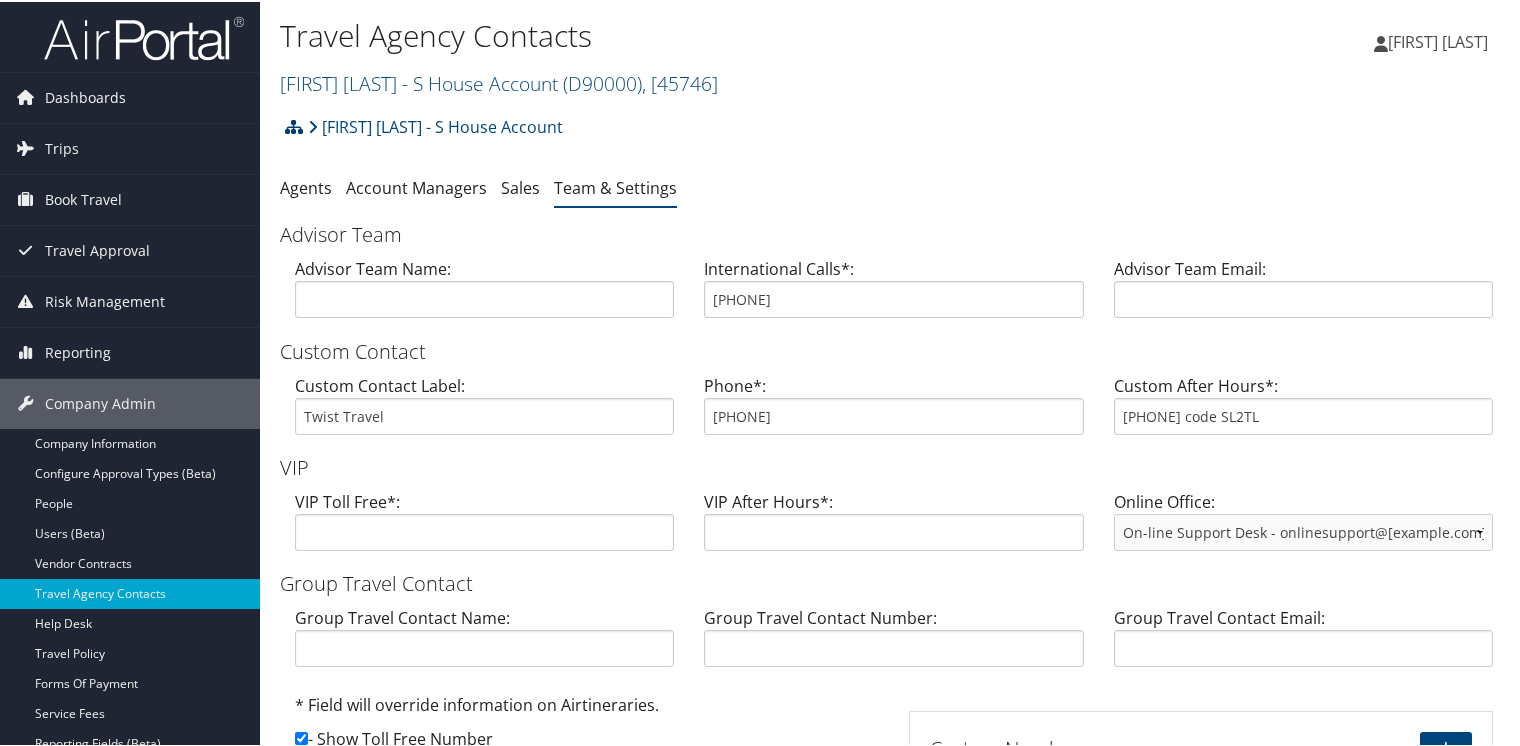 click at bounding box center [294, 125] 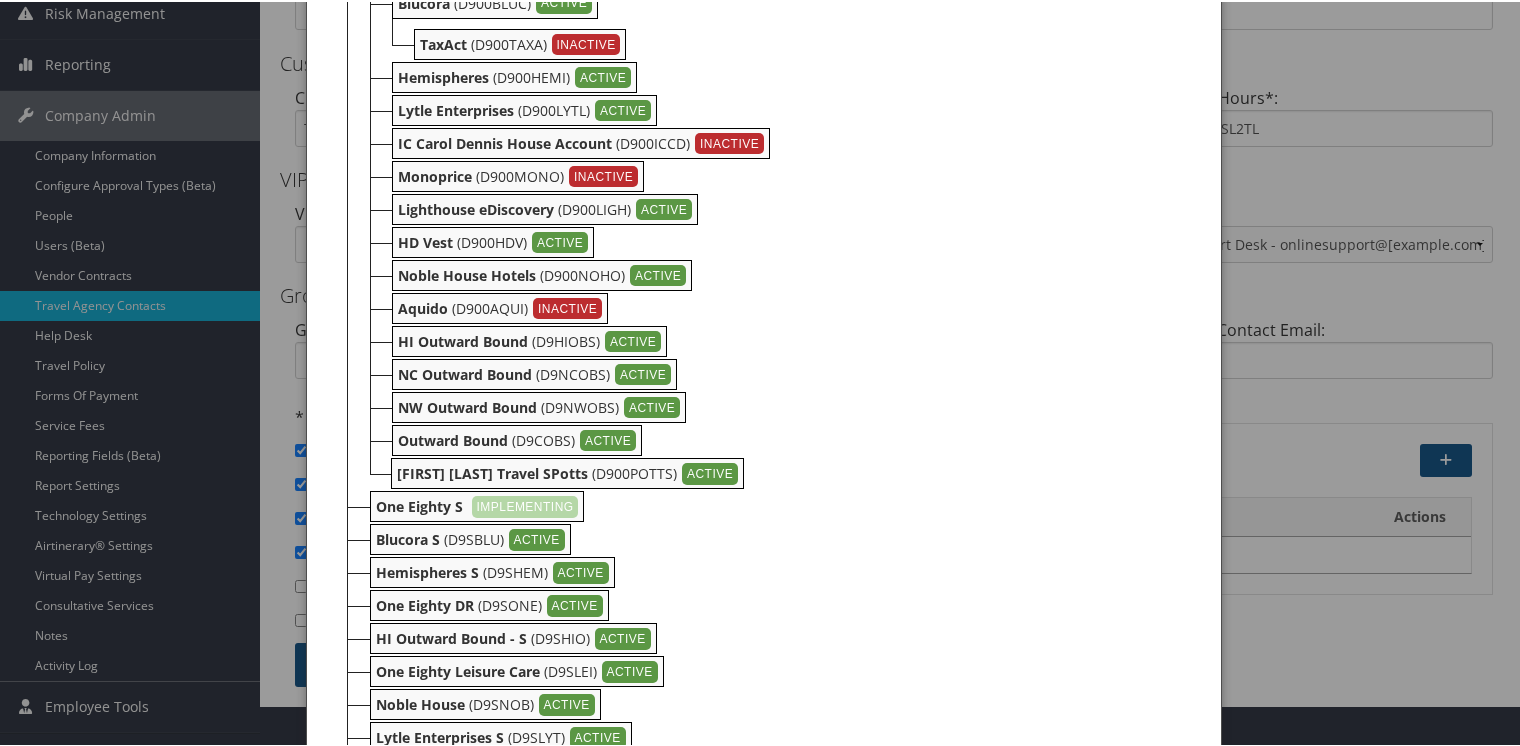 scroll, scrollTop: 563, scrollLeft: 0, axis: vertical 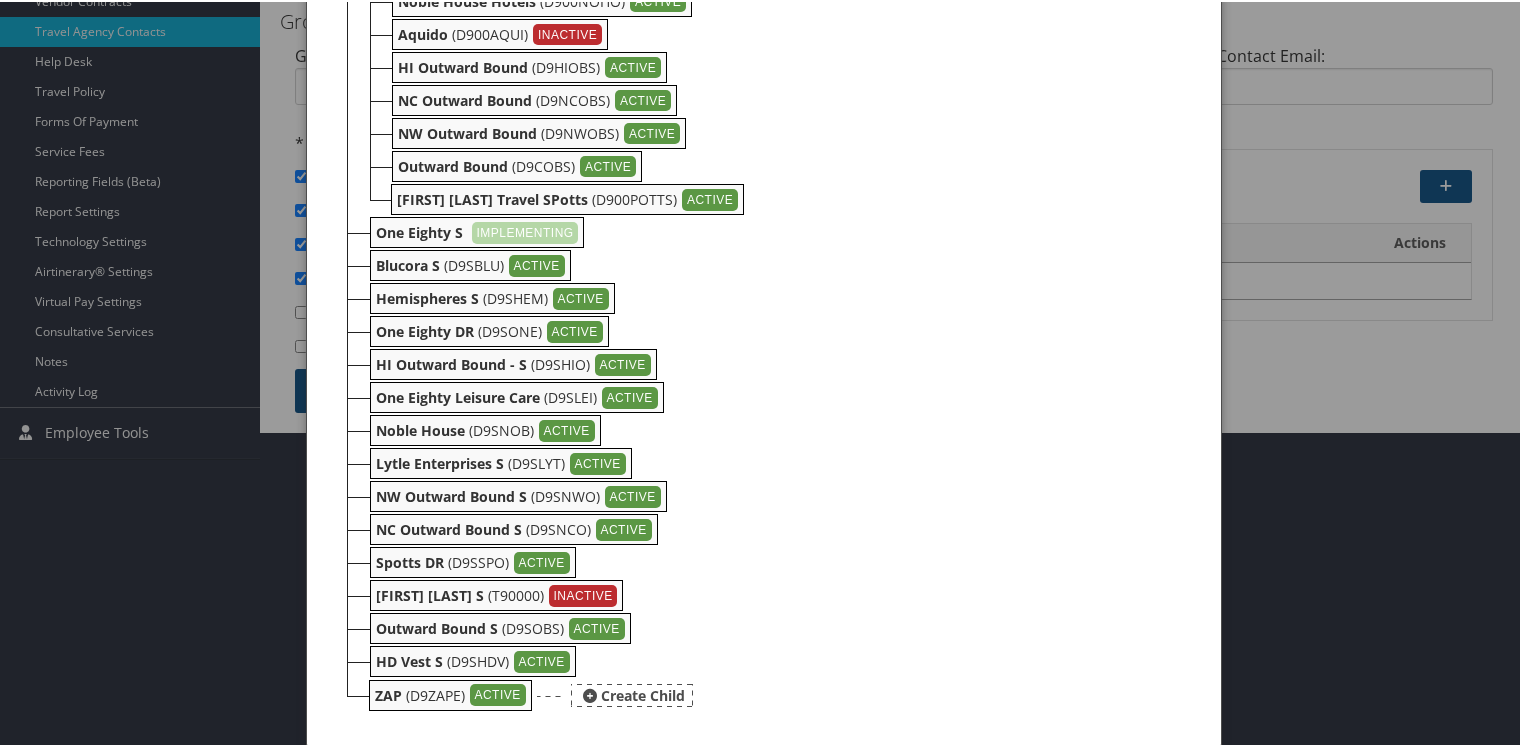 click on "ZAP" at bounding box center (388, 693) 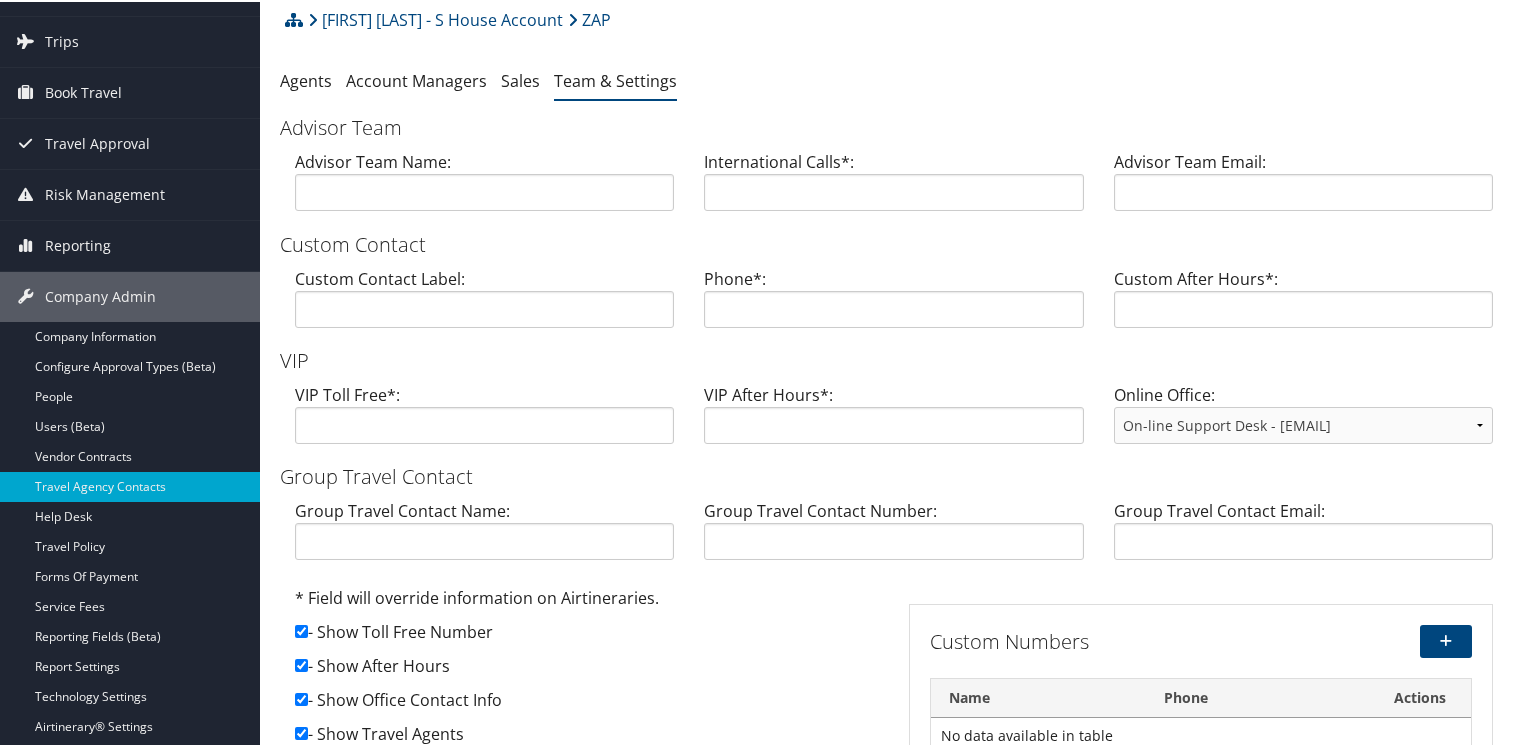 scroll, scrollTop: 0, scrollLeft: 0, axis: both 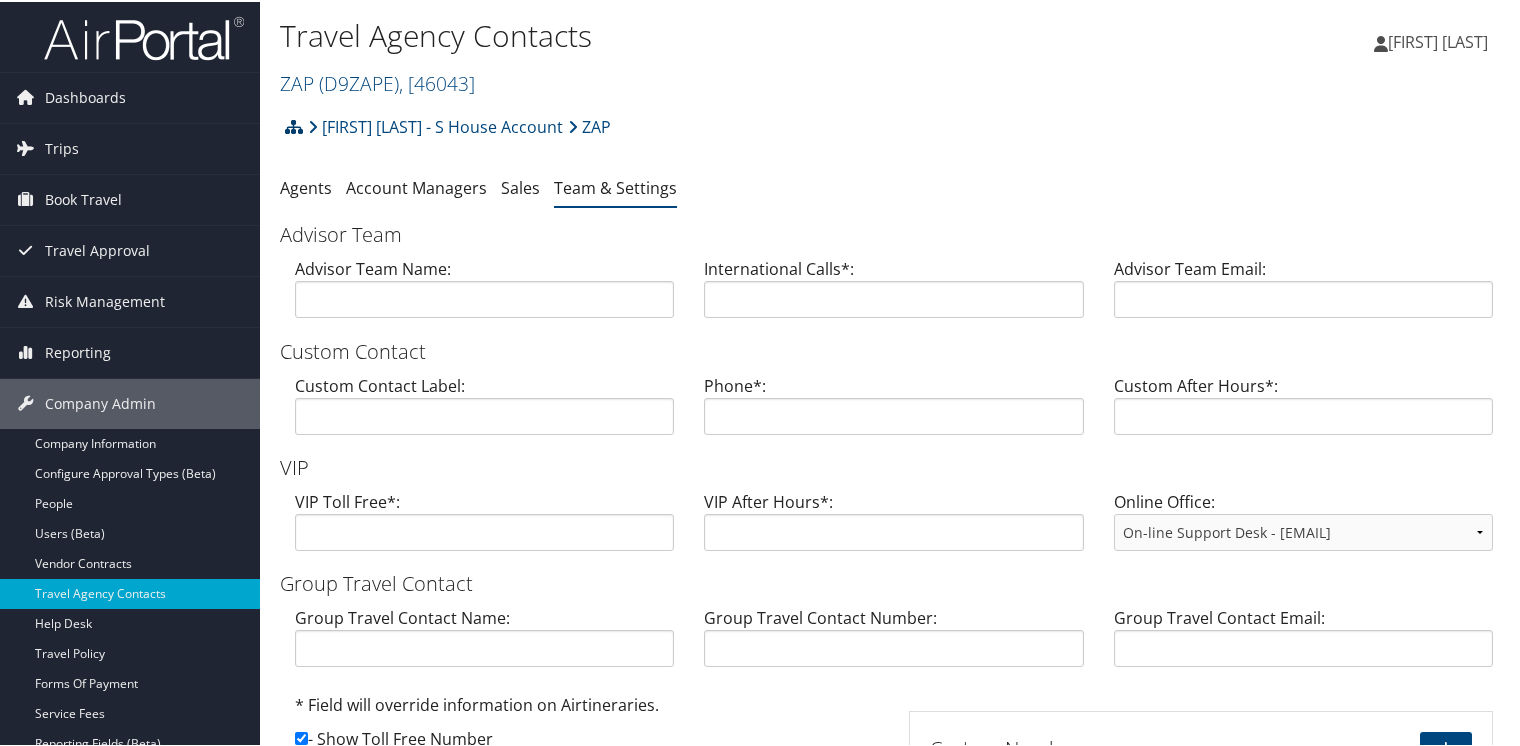 click at bounding box center [294, 125] 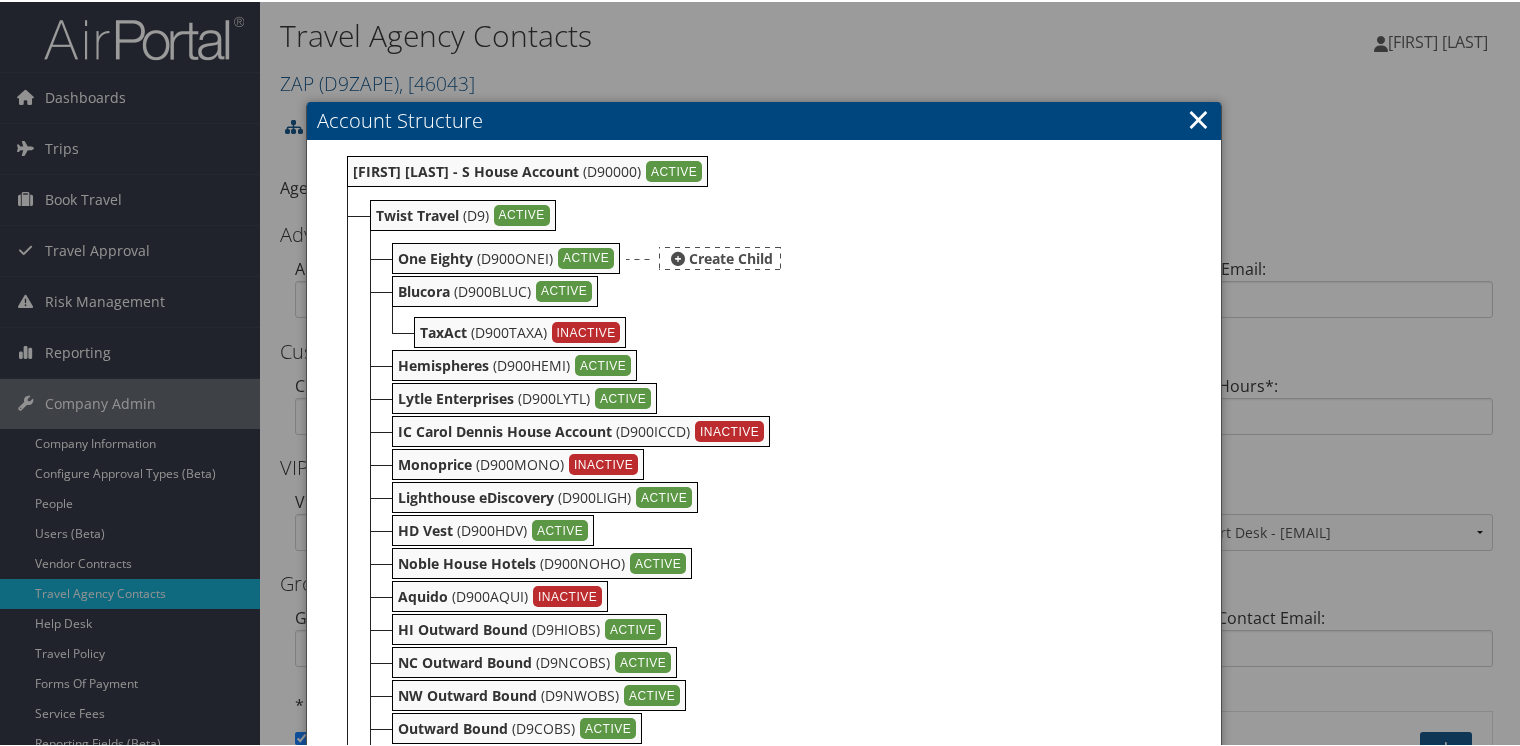 click on "One Eighty" at bounding box center [435, 256] 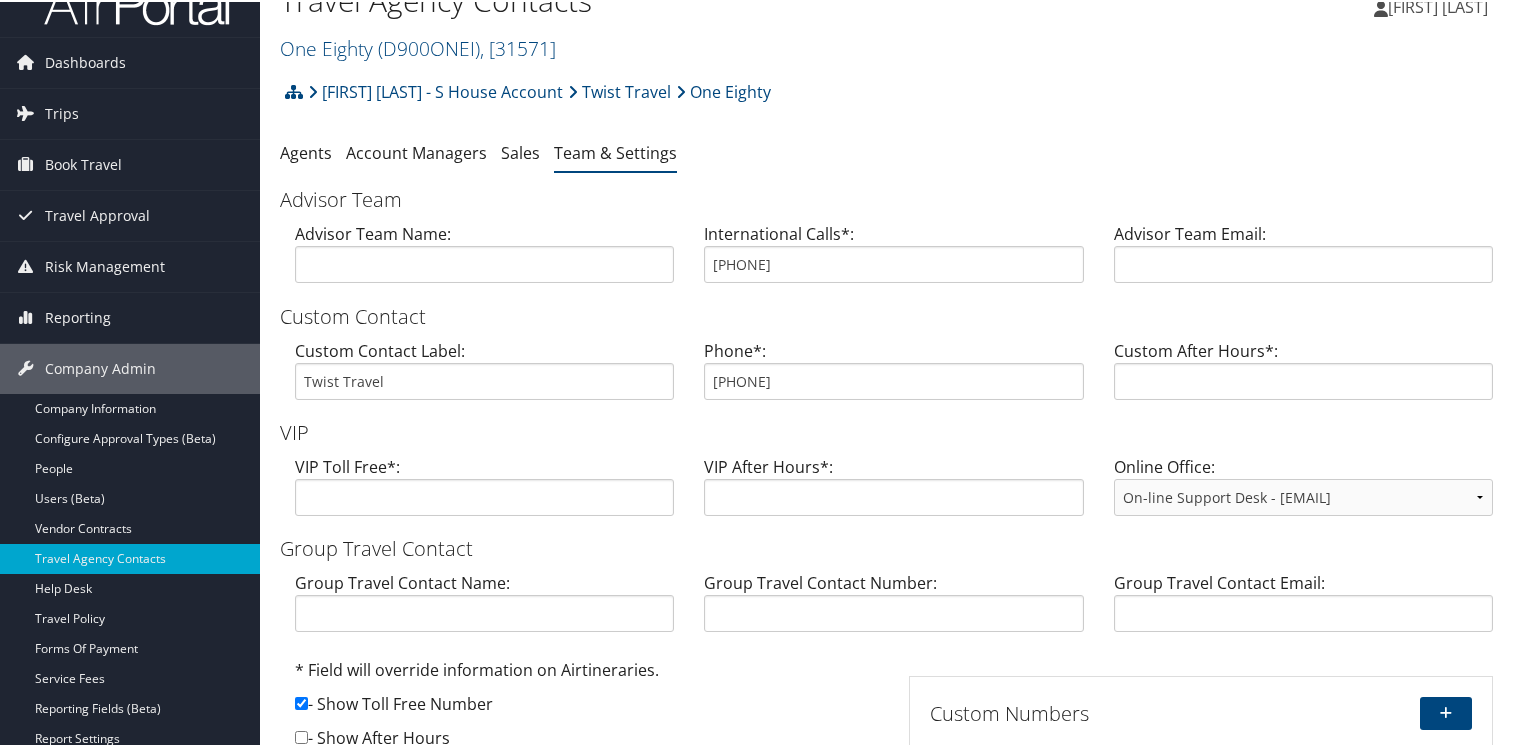 scroll, scrollTop: 0, scrollLeft: 0, axis: both 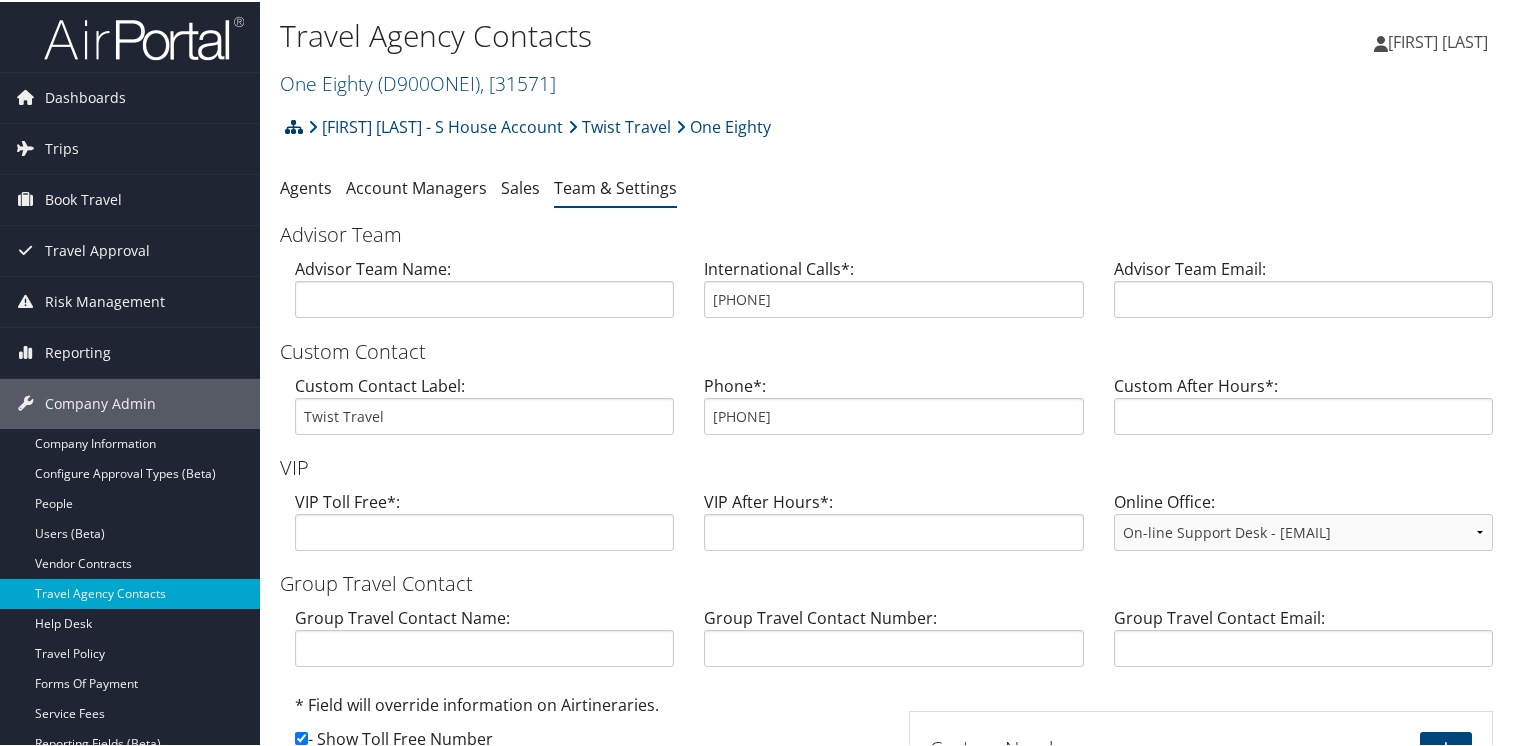 click at bounding box center [294, 125] 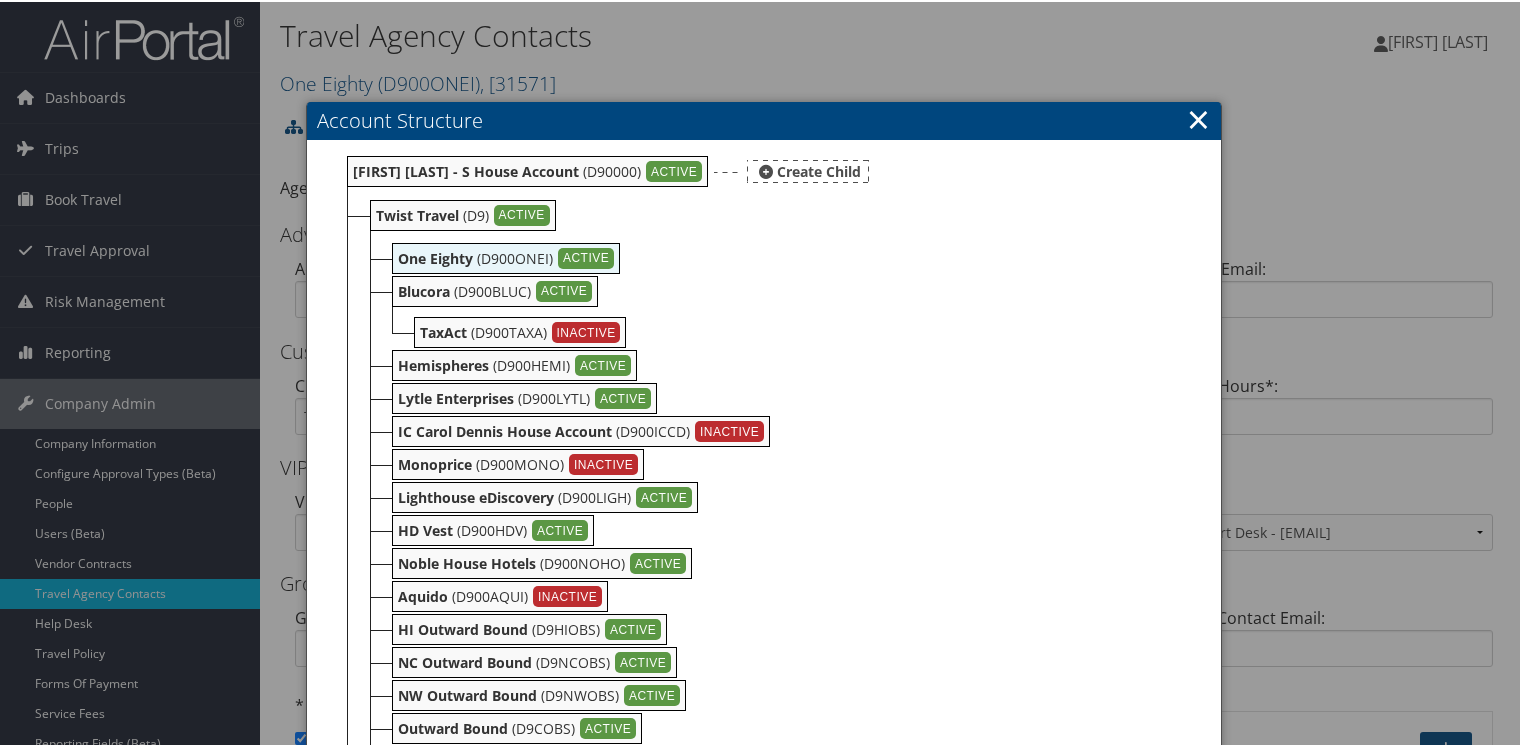 click on "[FIRST] [LAST] - S House Account" at bounding box center [466, 169] 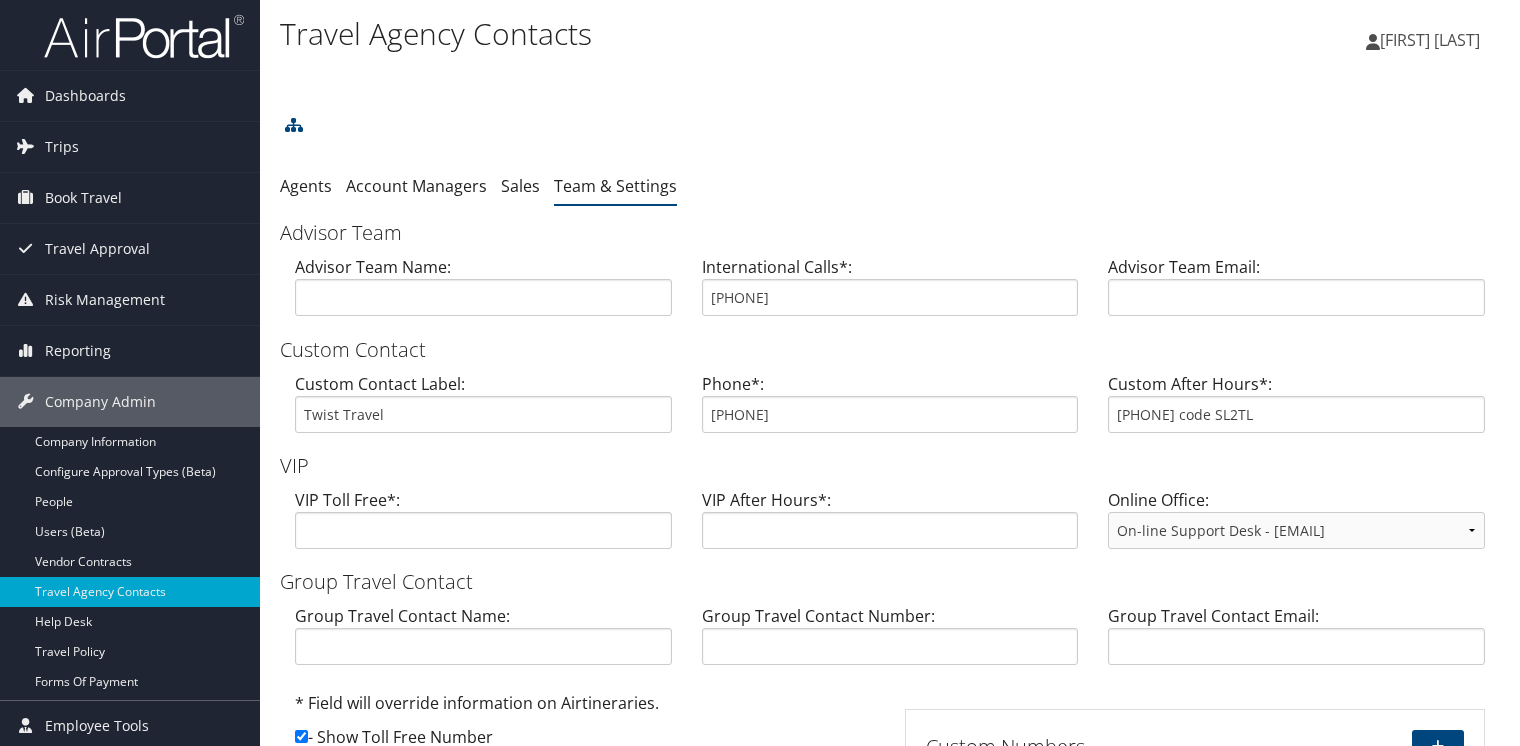 scroll, scrollTop: 0, scrollLeft: 0, axis: both 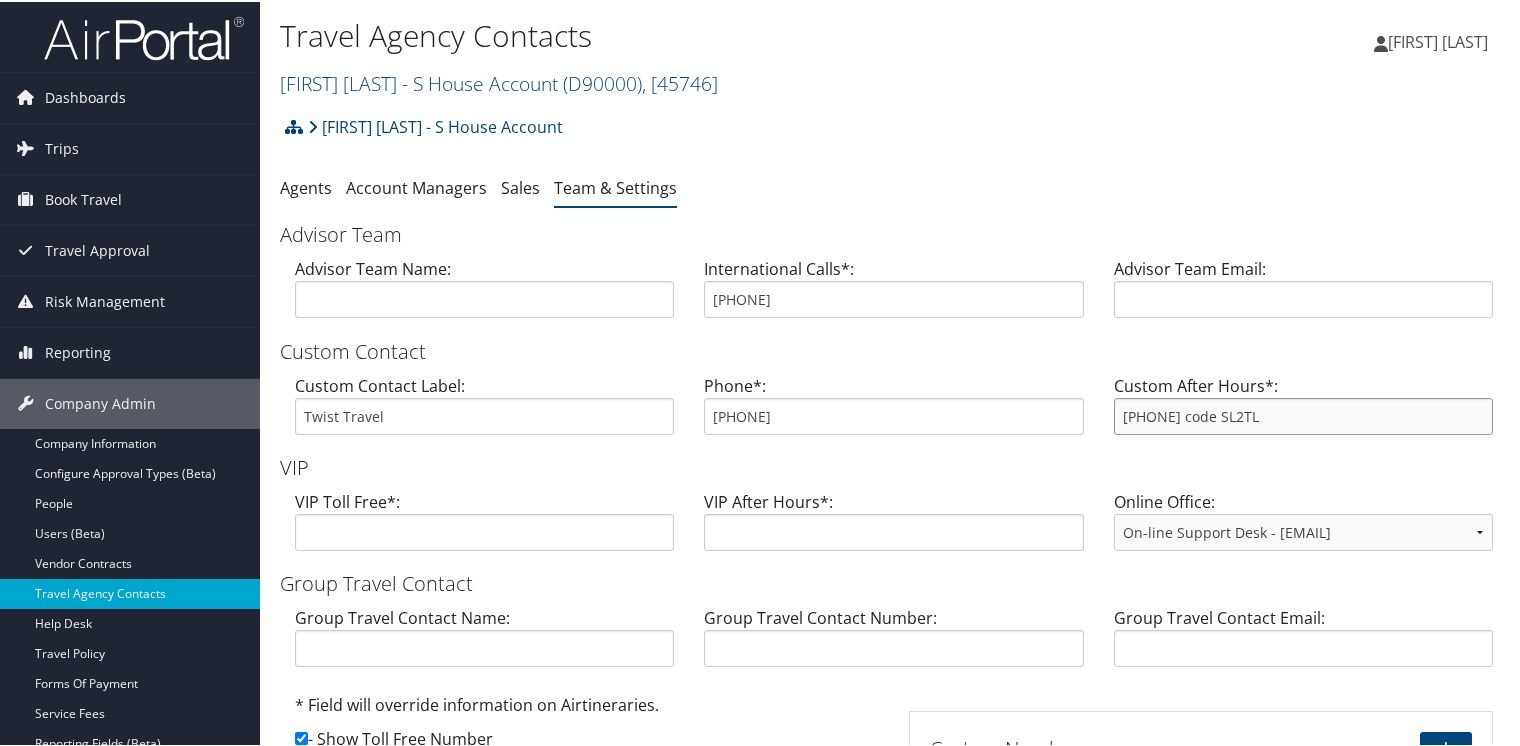 click on "[PHONE] code SL2TL" at bounding box center (1303, 414) 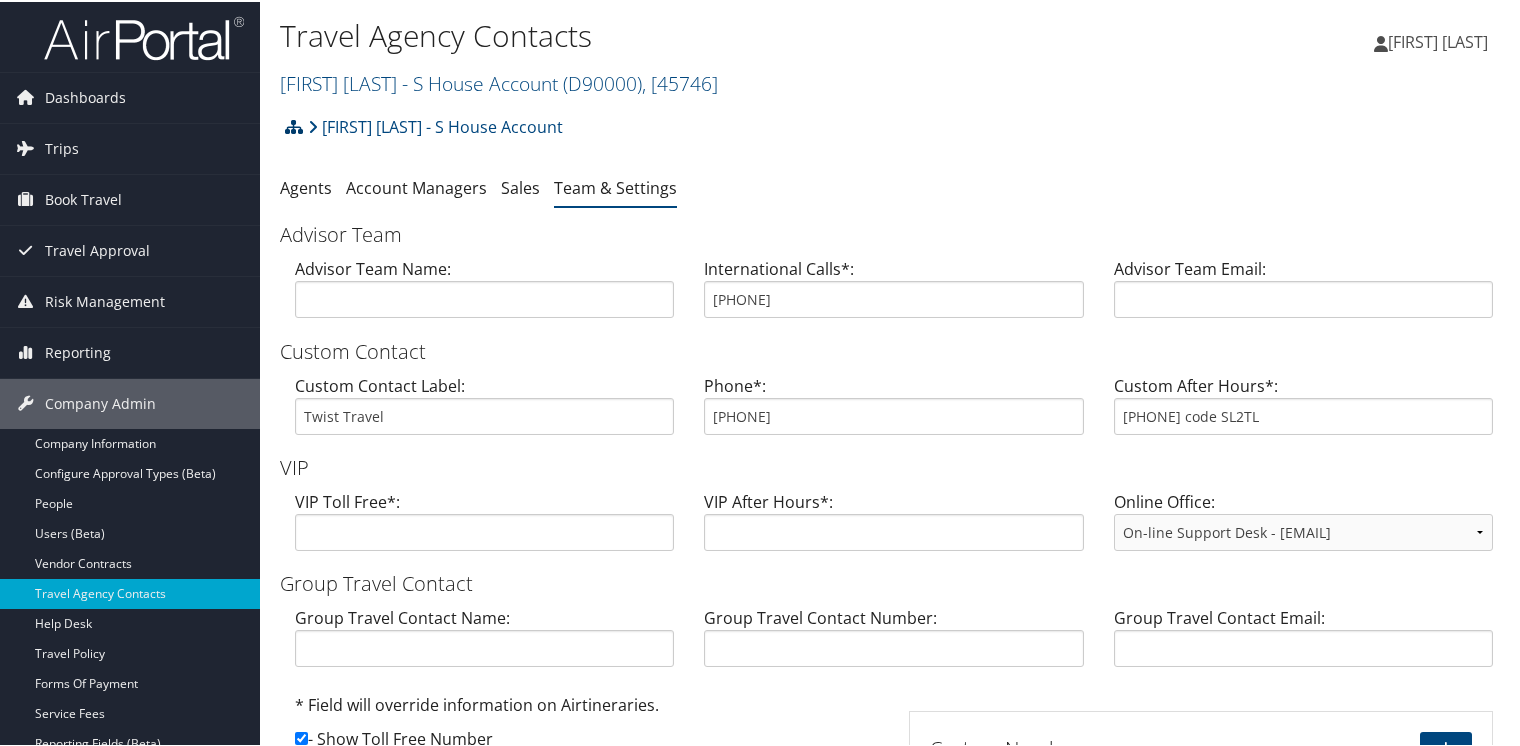 click at bounding box center (294, 125) 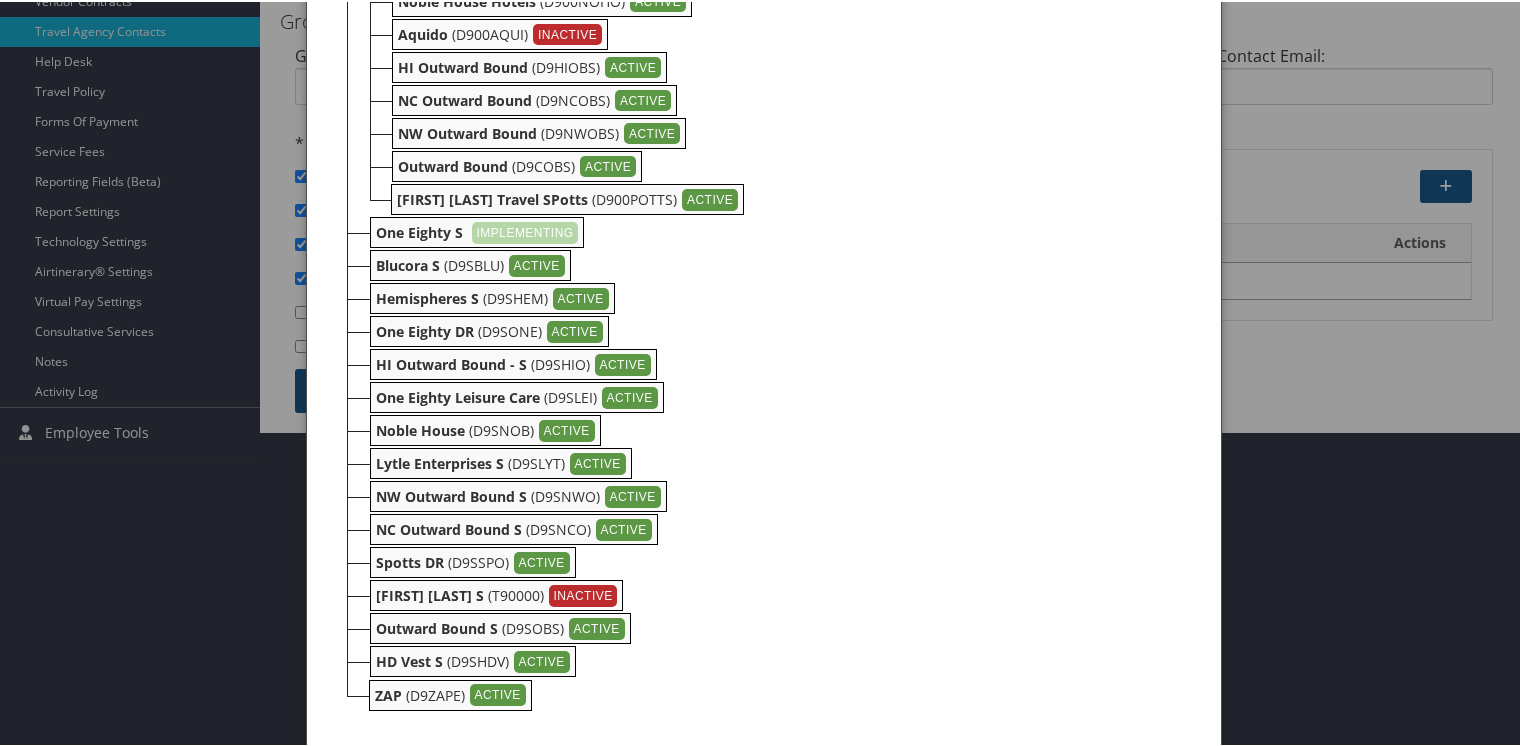 scroll, scrollTop: 563, scrollLeft: 0, axis: vertical 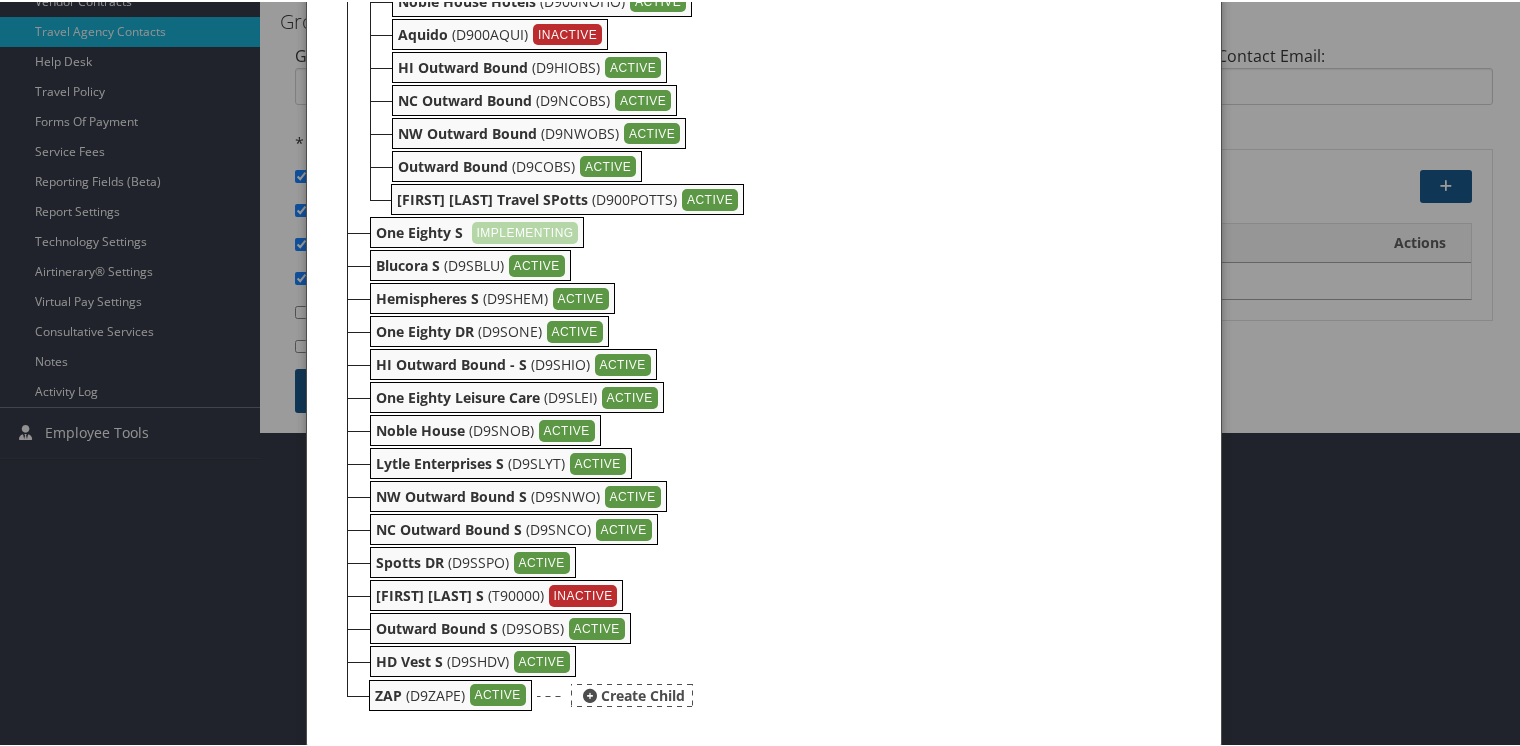 click on "ZAP" at bounding box center (388, 693) 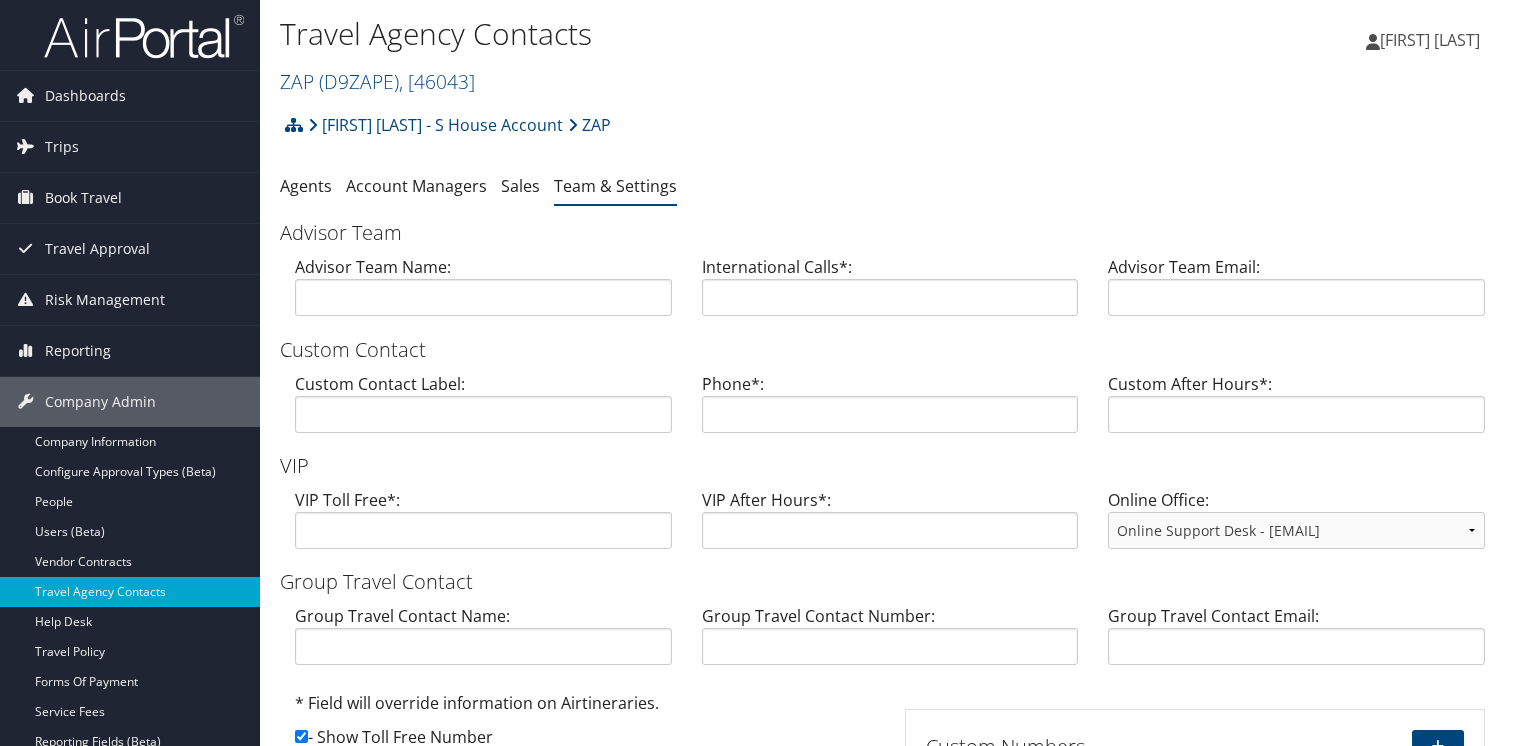 scroll, scrollTop: 0, scrollLeft: 0, axis: both 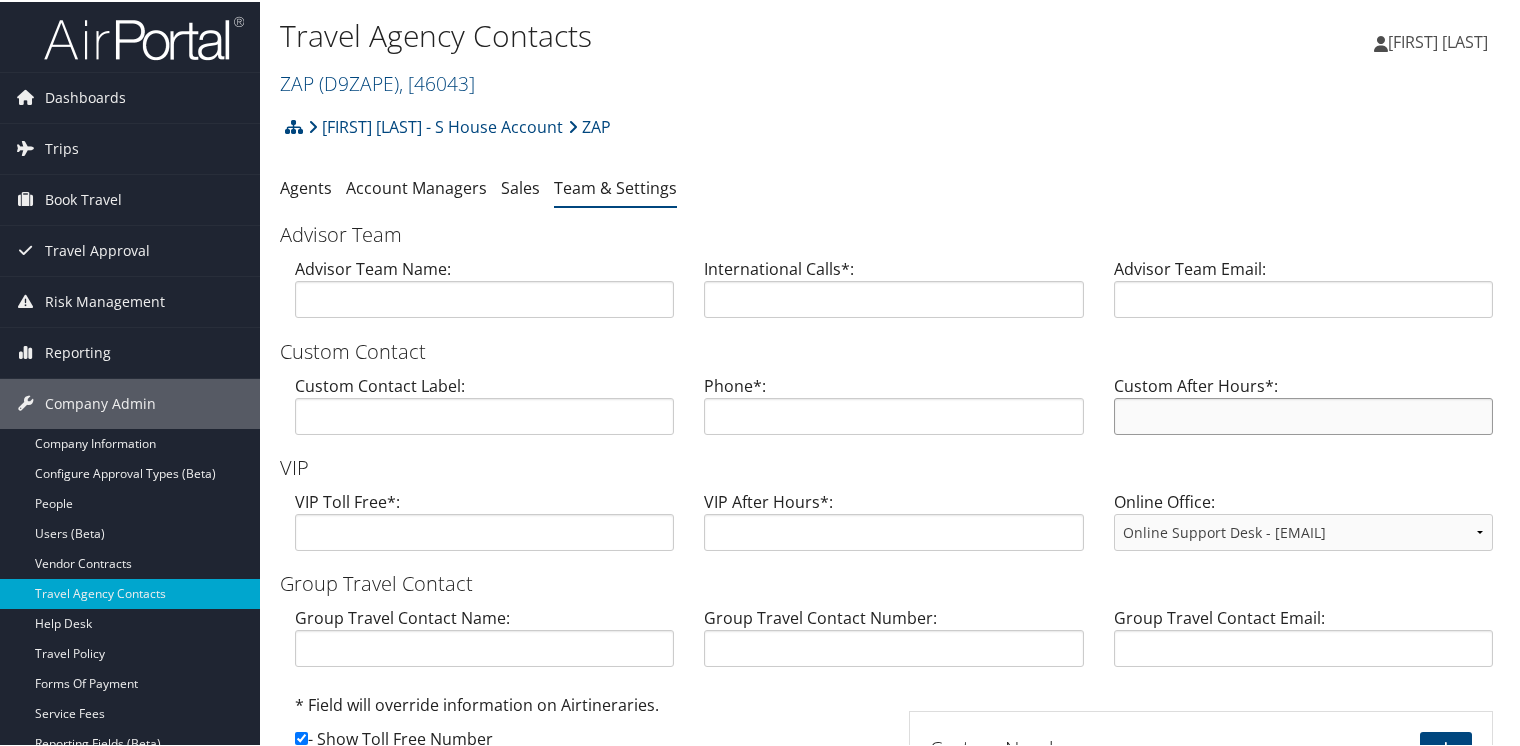 click at bounding box center [1303, 414] 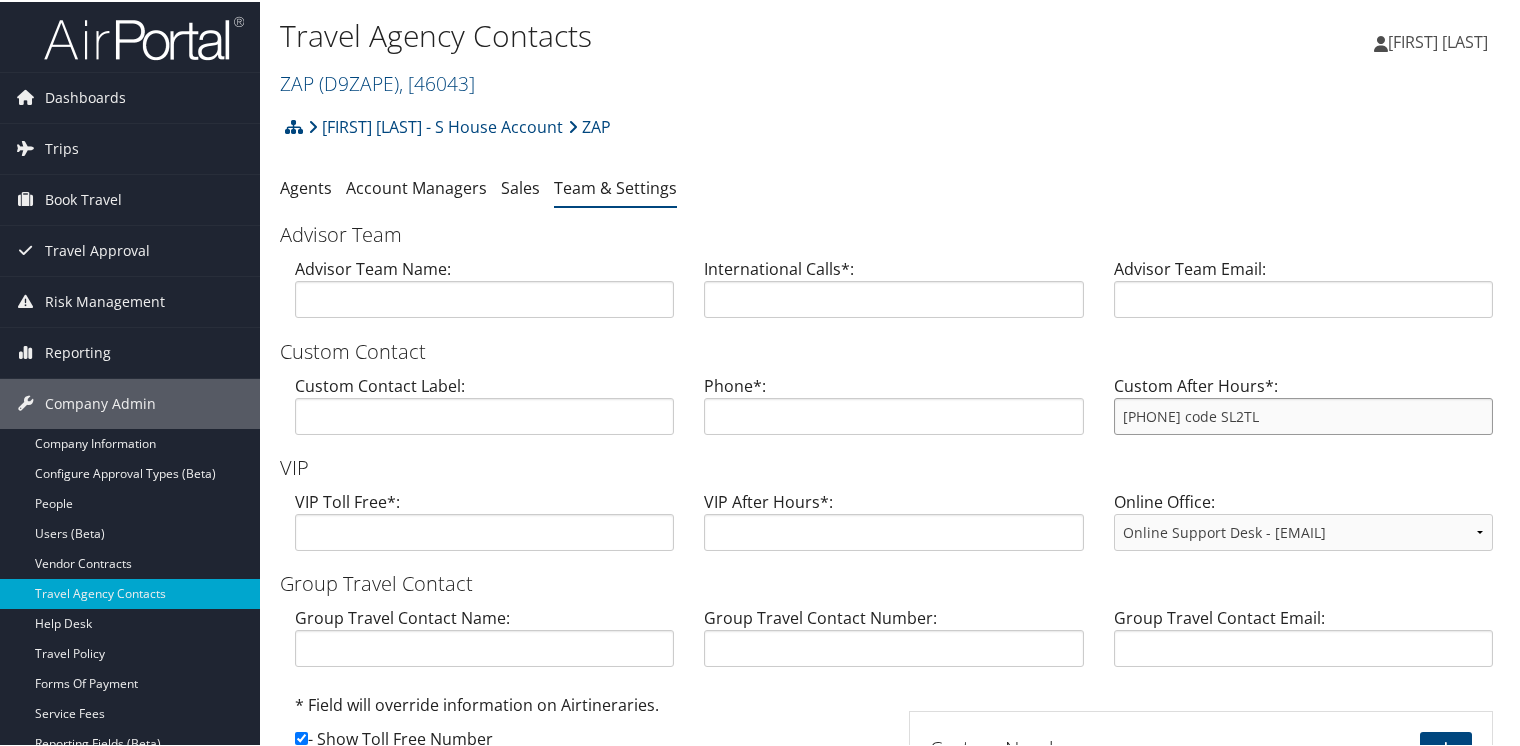 type on "888-346-2434 code SL2TL" 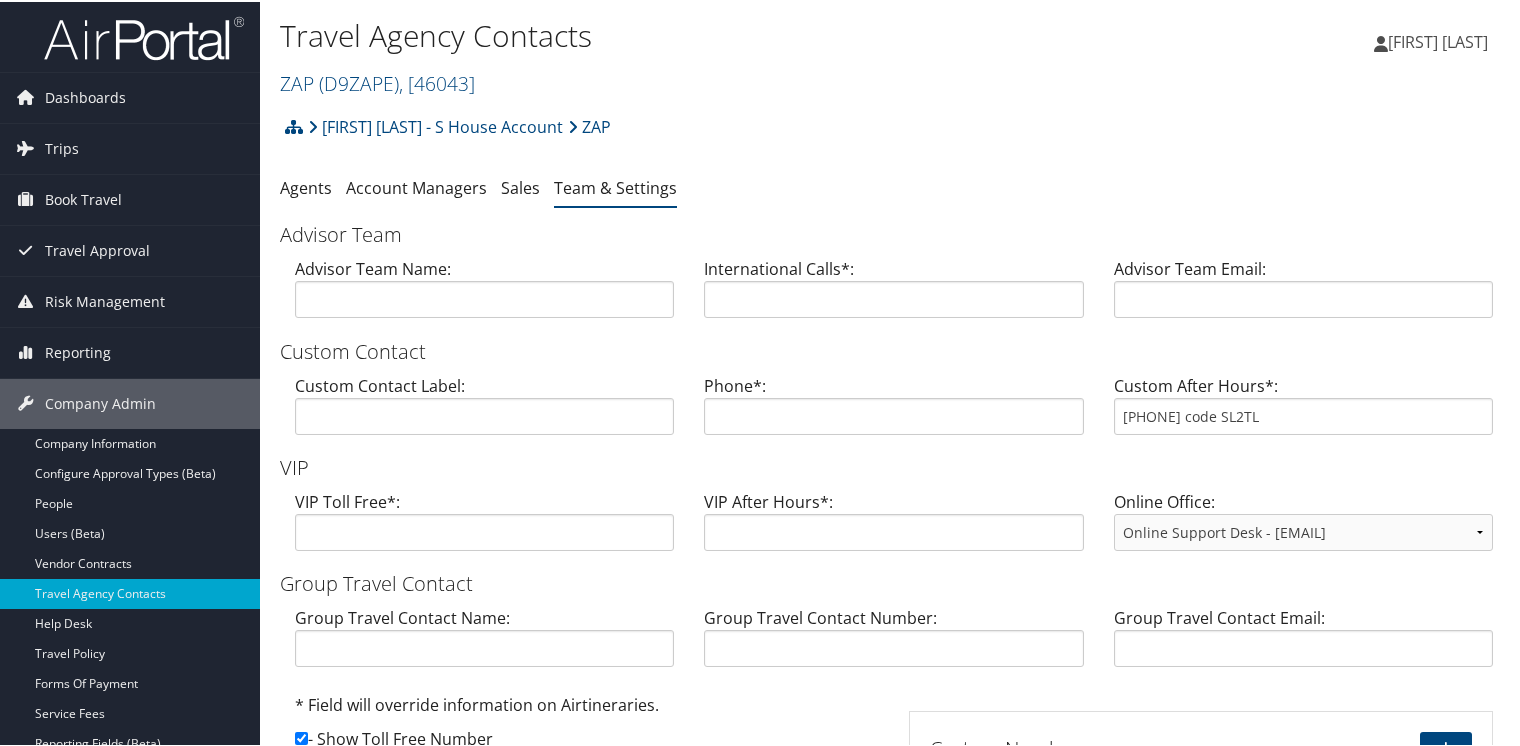 click on "VIP" at bounding box center (894, 466) 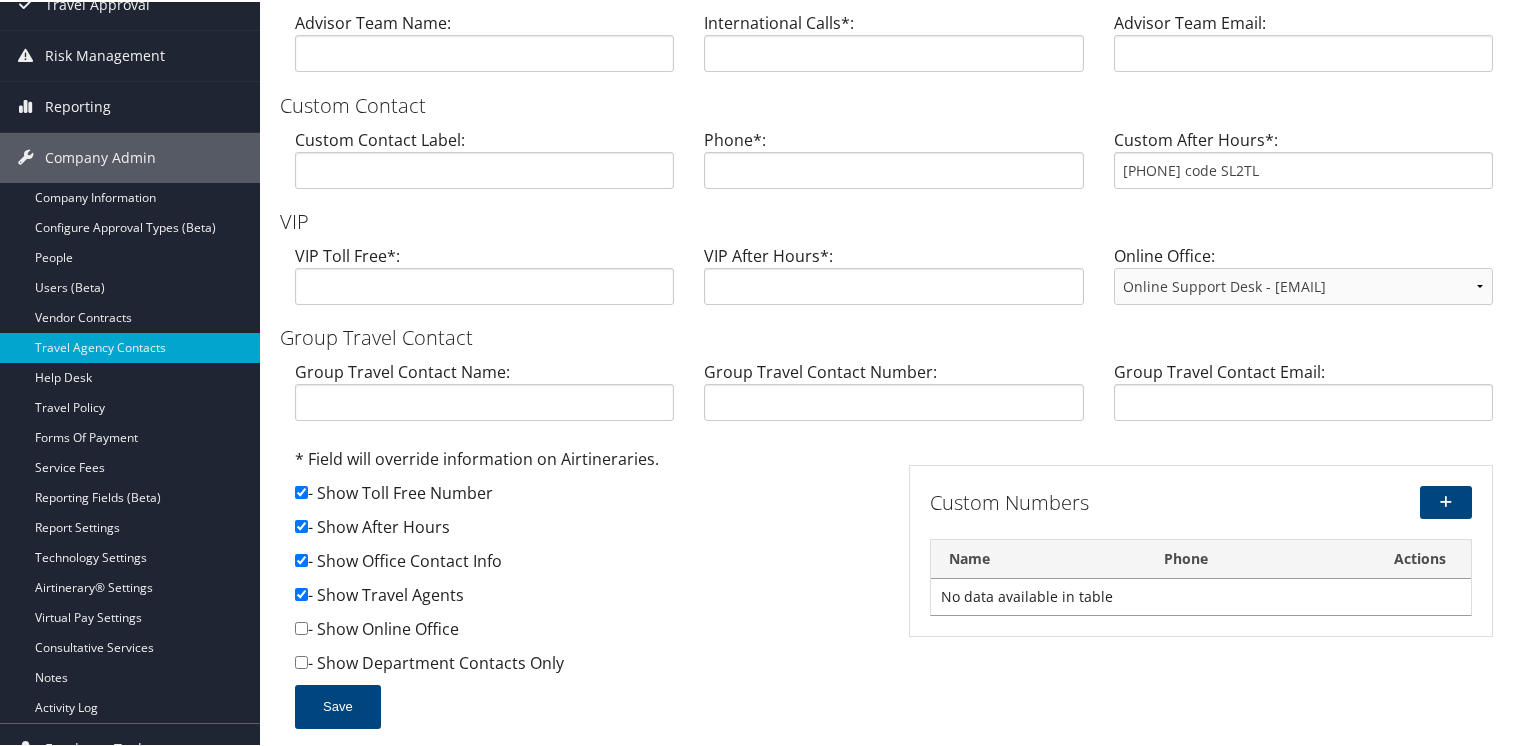 scroll, scrollTop: 271, scrollLeft: 0, axis: vertical 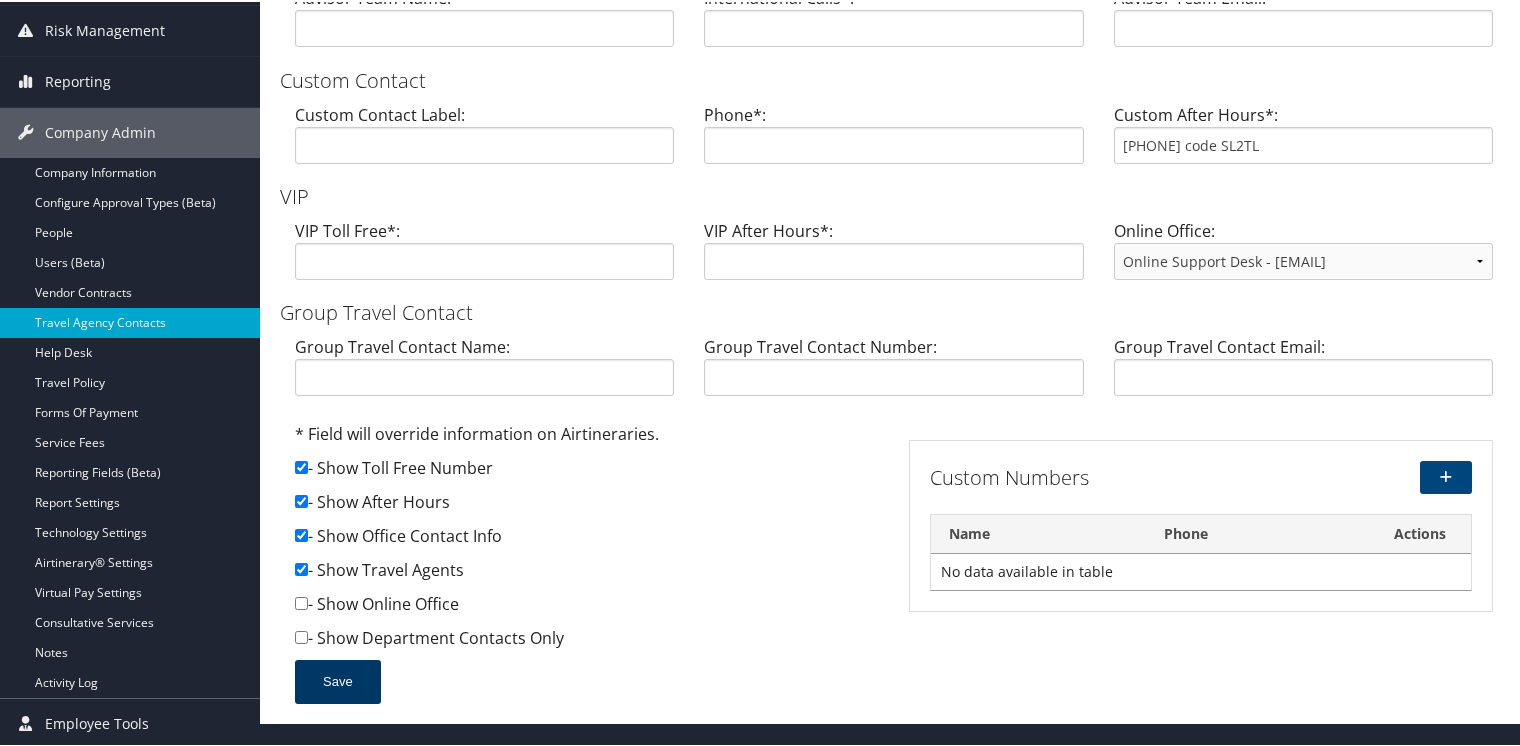 click on "Save" at bounding box center (338, 680) 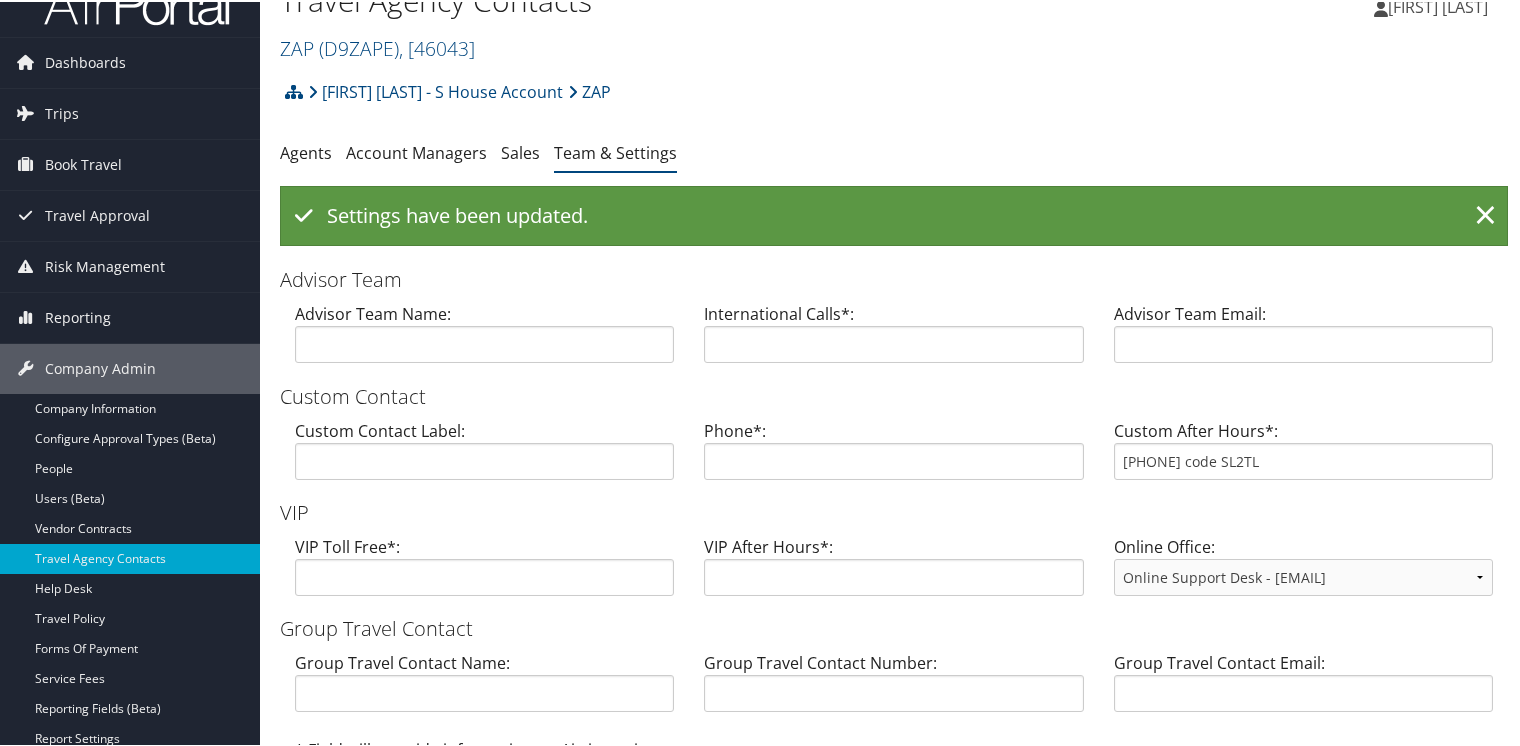 scroll, scrollTop: 0, scrollLeft: 0, axis: both 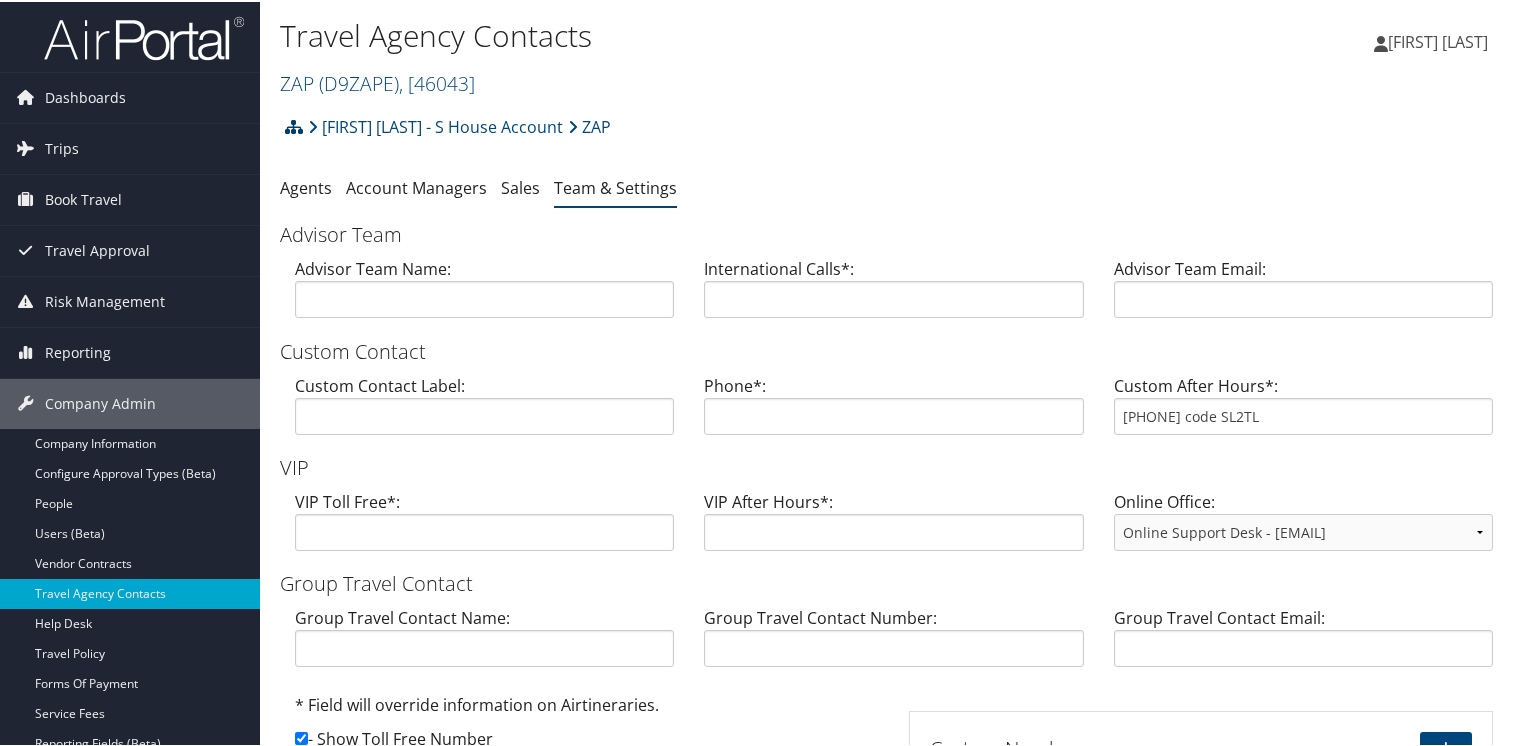 click at bounding box center (294, 125) 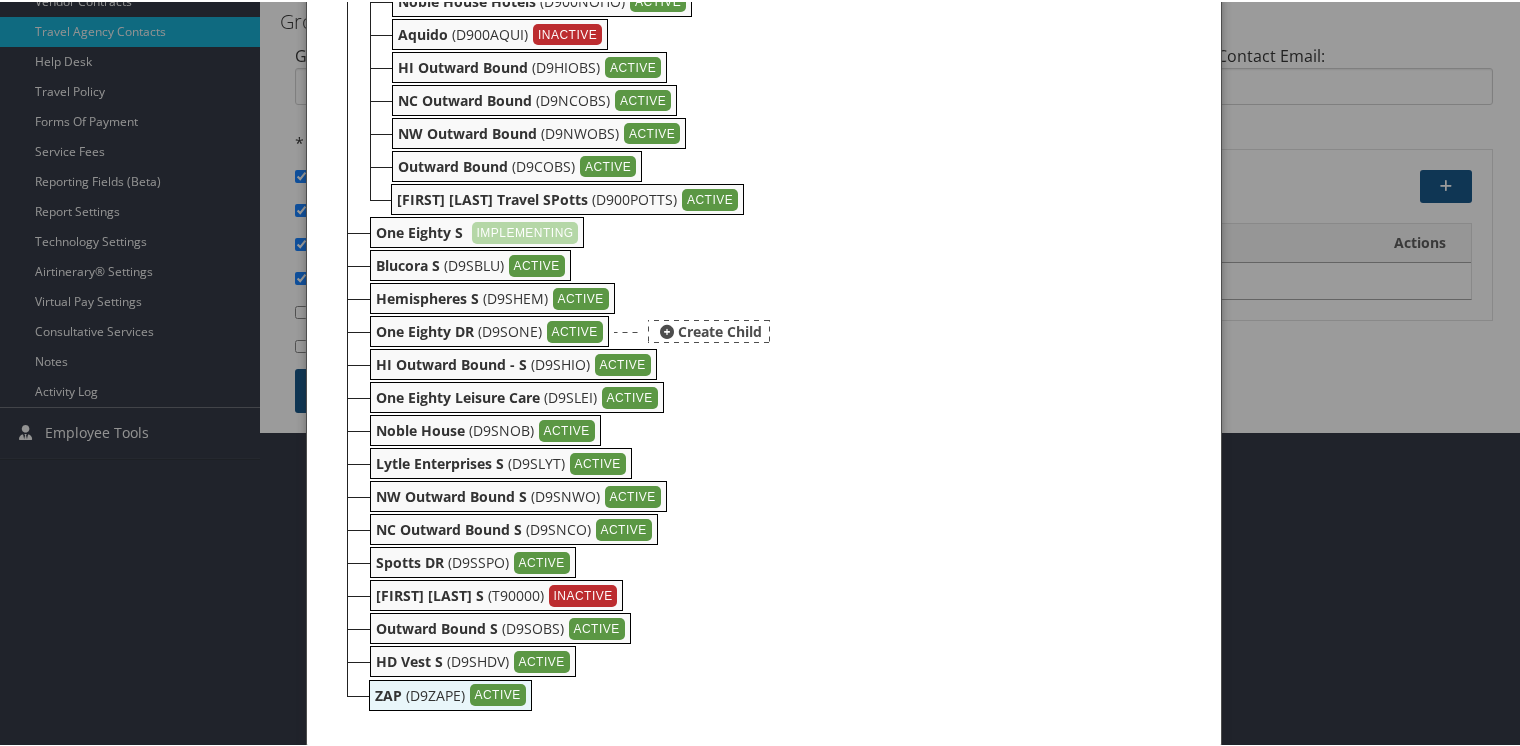 scroll, scrollTop: 563, scrollLeft: 0, axis: vertical 